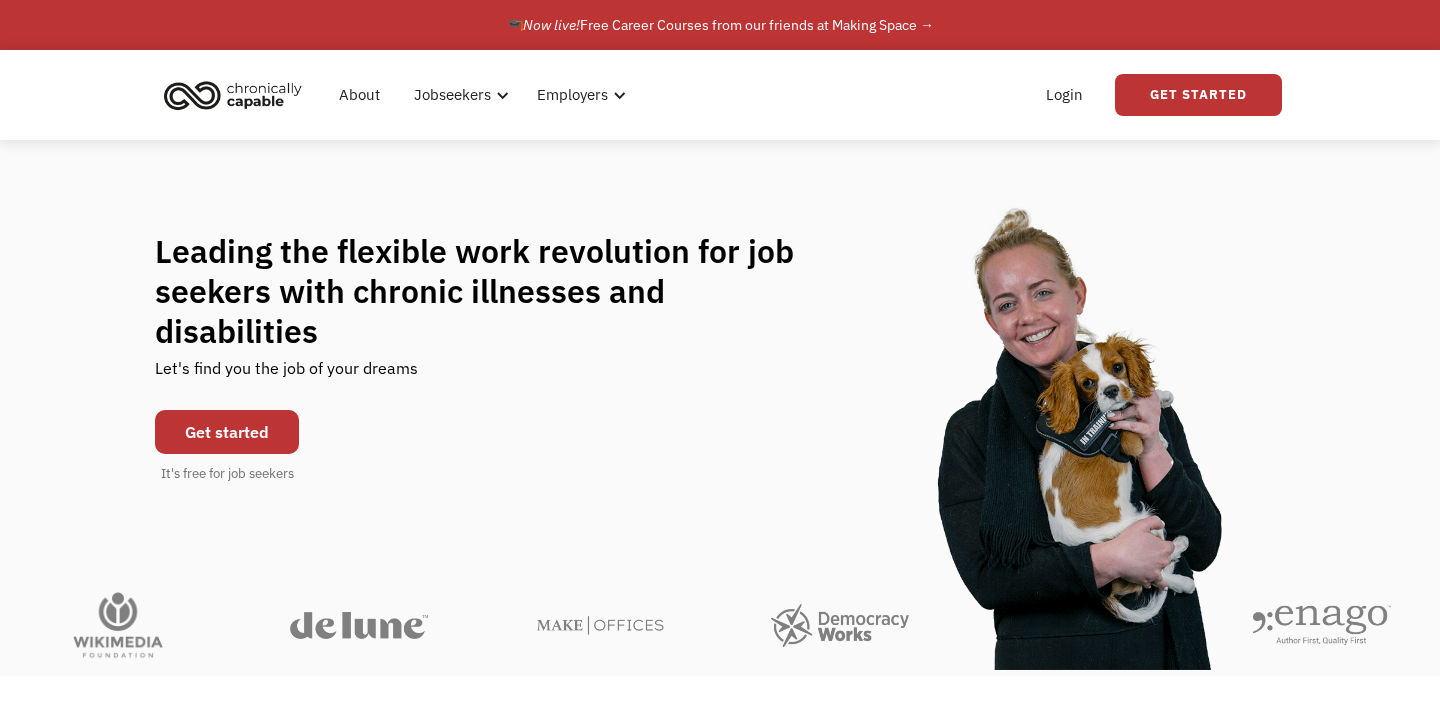 scroll, scrollTop: 0, scrollLeft: 0, axis: both 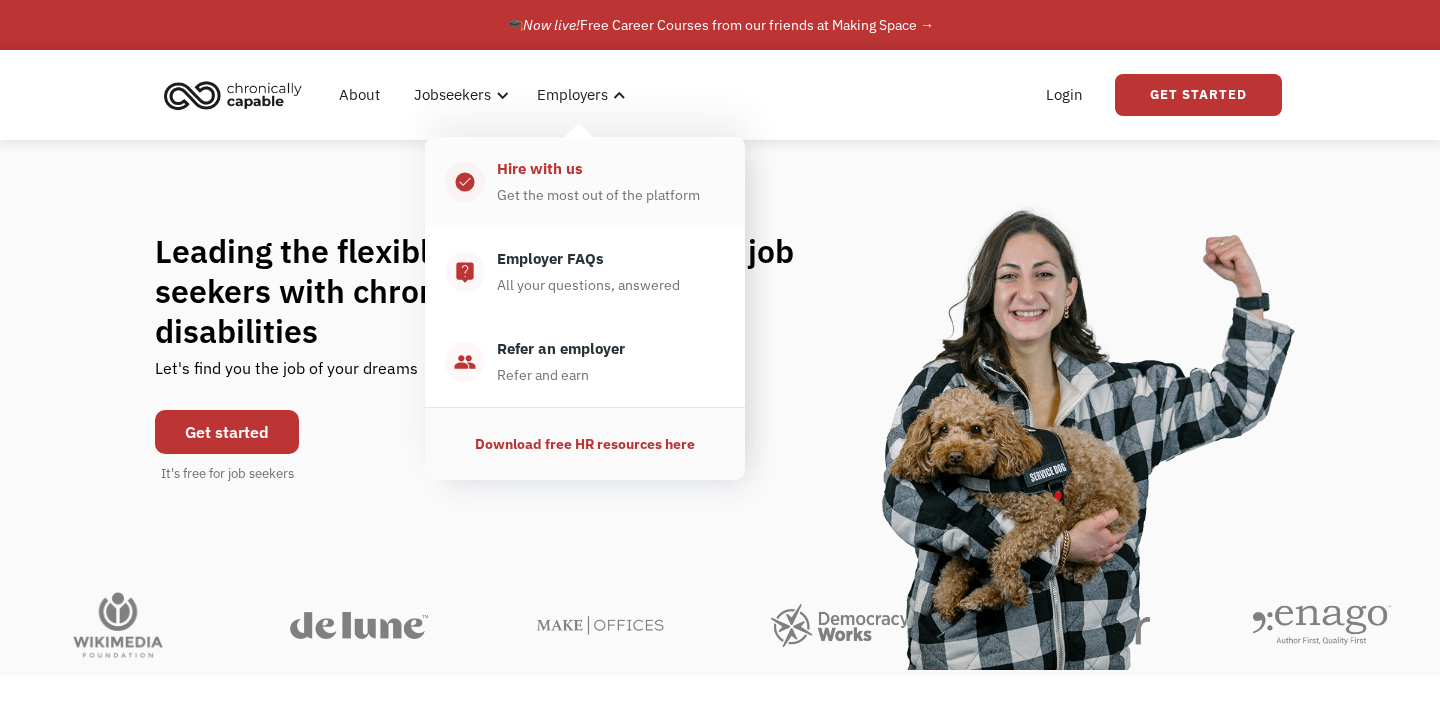 click on "check_circle_outline Hire with us Get the most out of the platform" at bounding box center (585, 182) 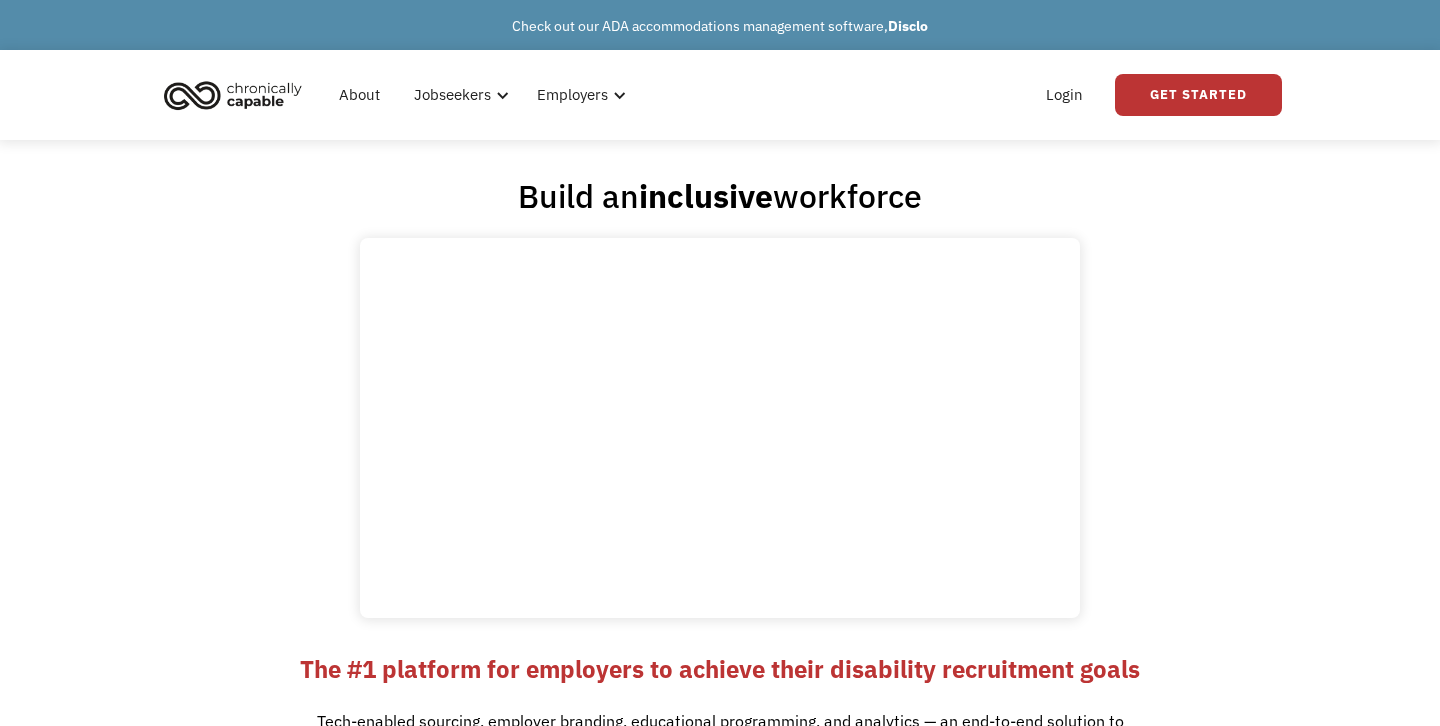 scroll, scrollTop: 0, scrollLeft: 0, axis: both 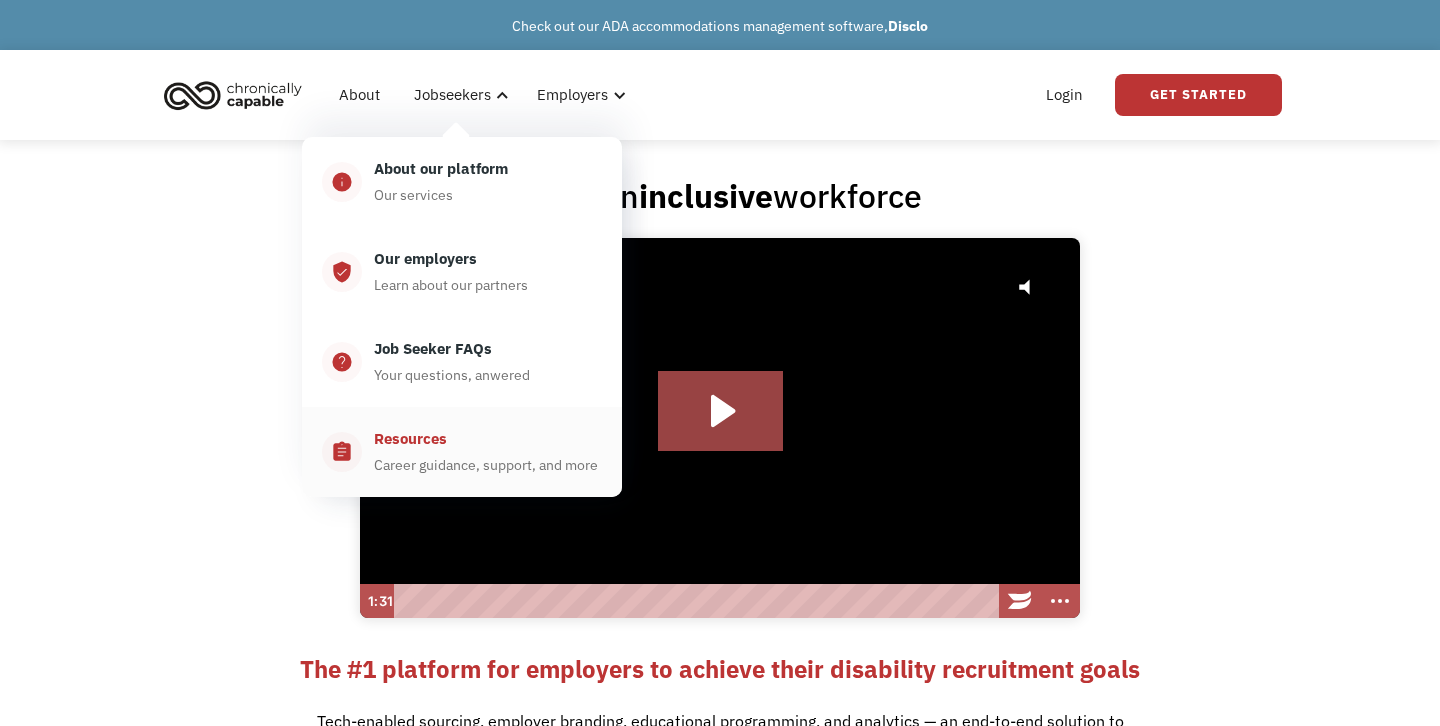 click on "Career guidance, support, and more" at bounding box center (486, 465) 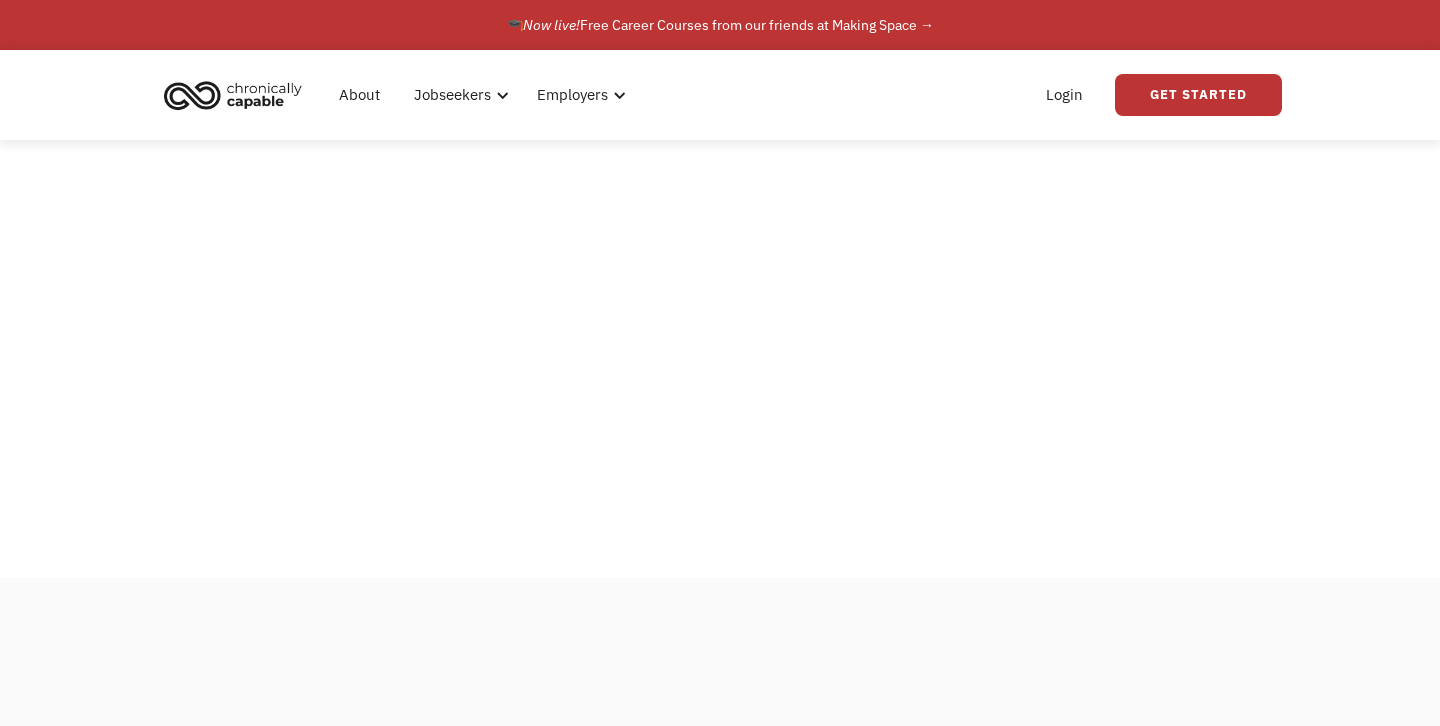 scroll, scrollTop: 0, scrollLeft: 0, axis: both 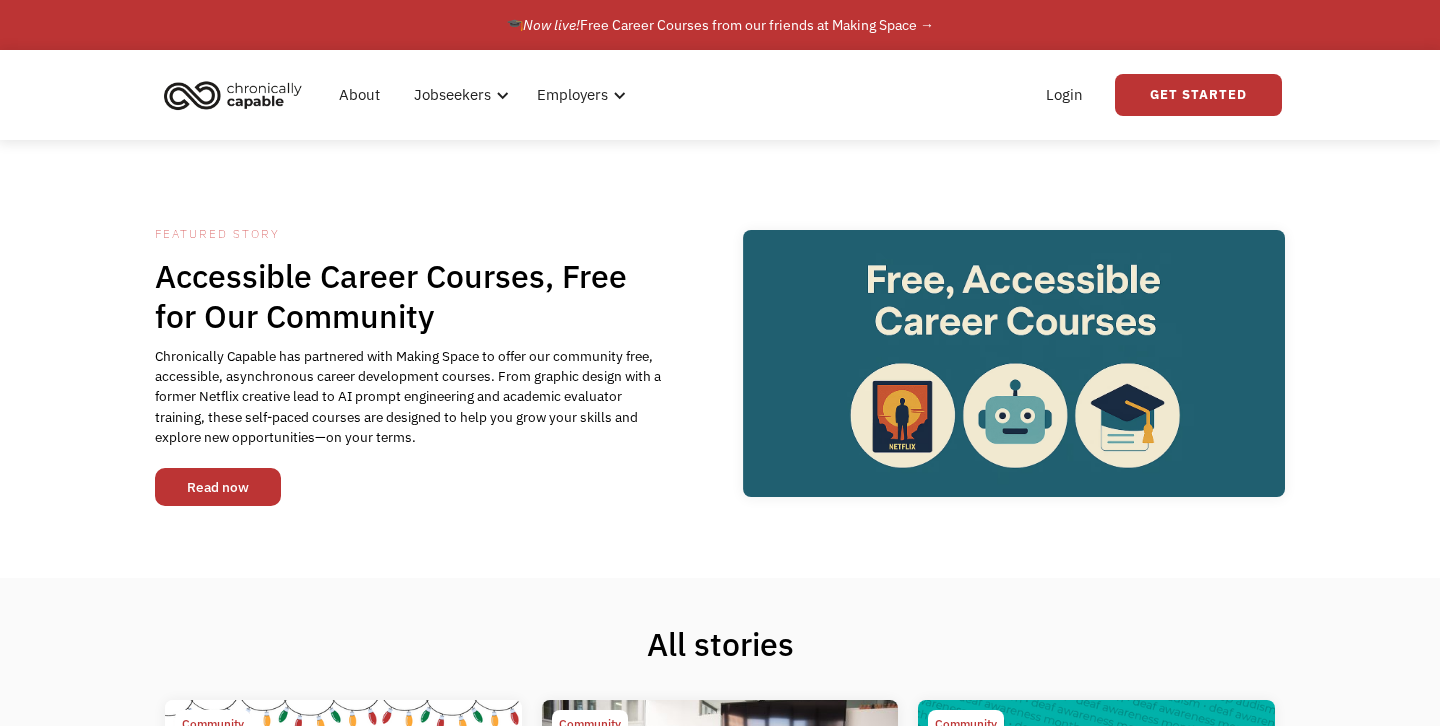 click on "Read now" at bounding box center (218, 487) 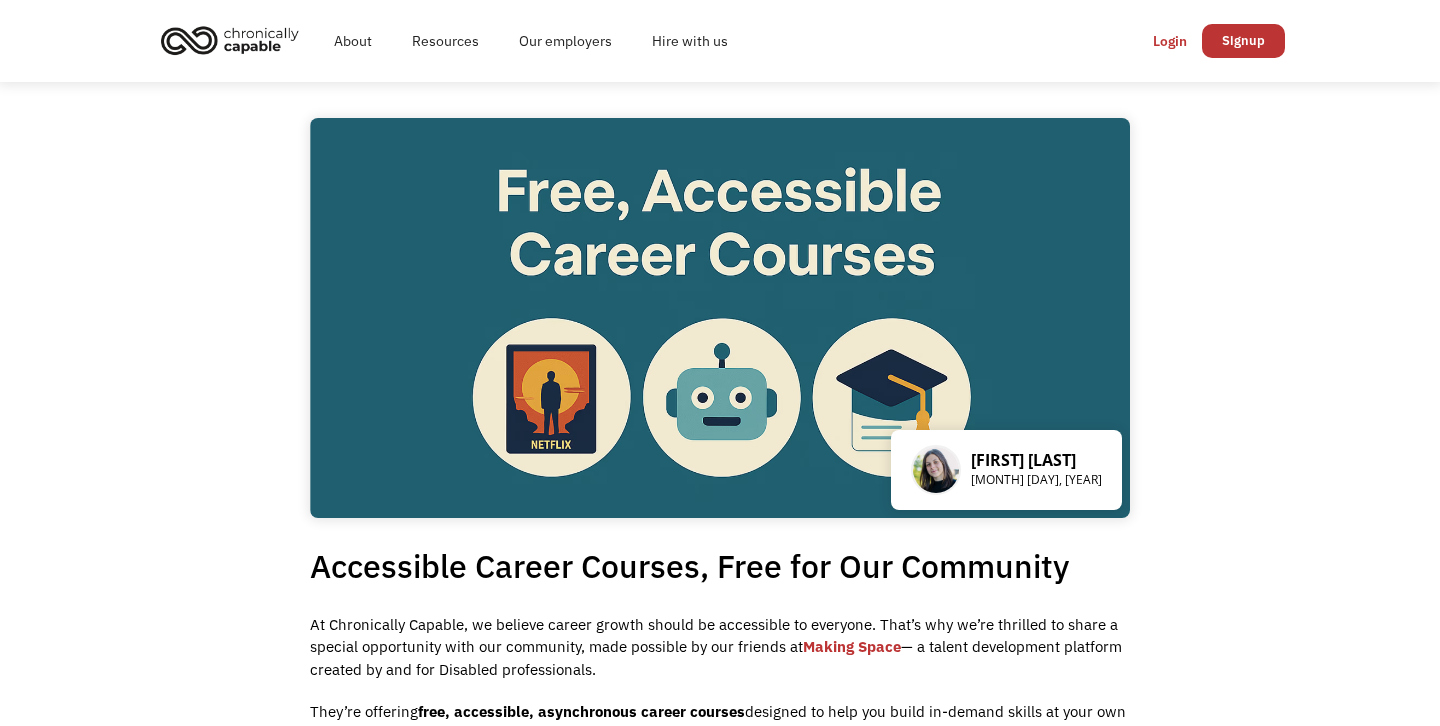 scroll, scrollTop: 0, scrollLeft: 0, axis: both 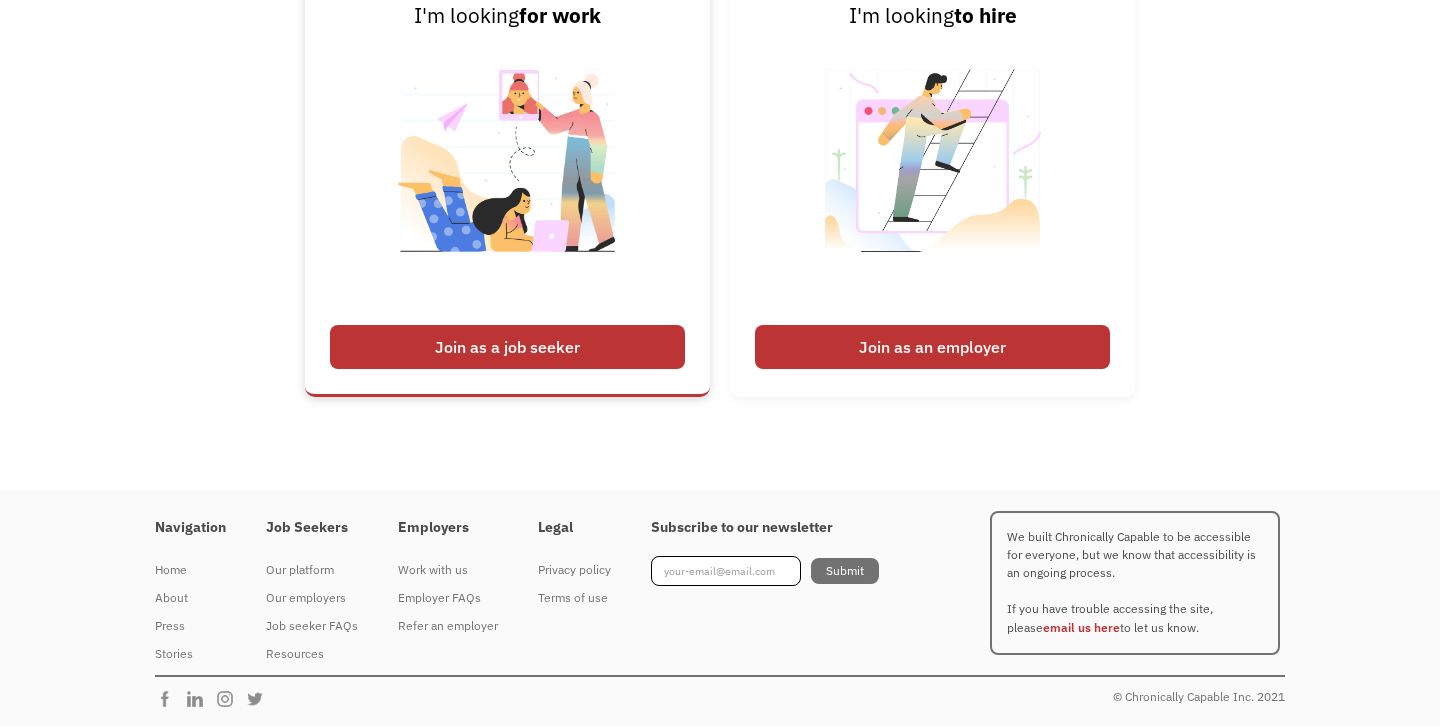 click at bounding box center [507, 173] 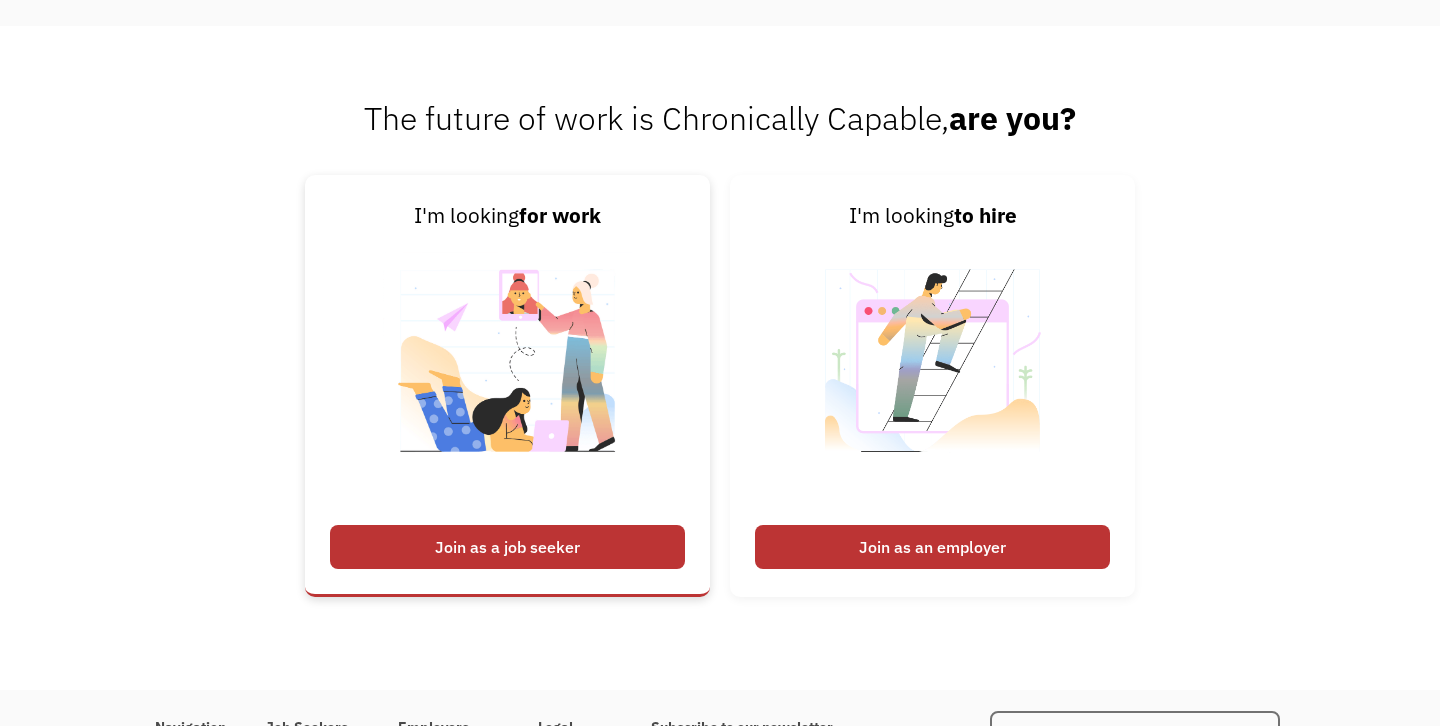 scroll, scrollTop: 4420, scrollLeft: 0, axis: vertical 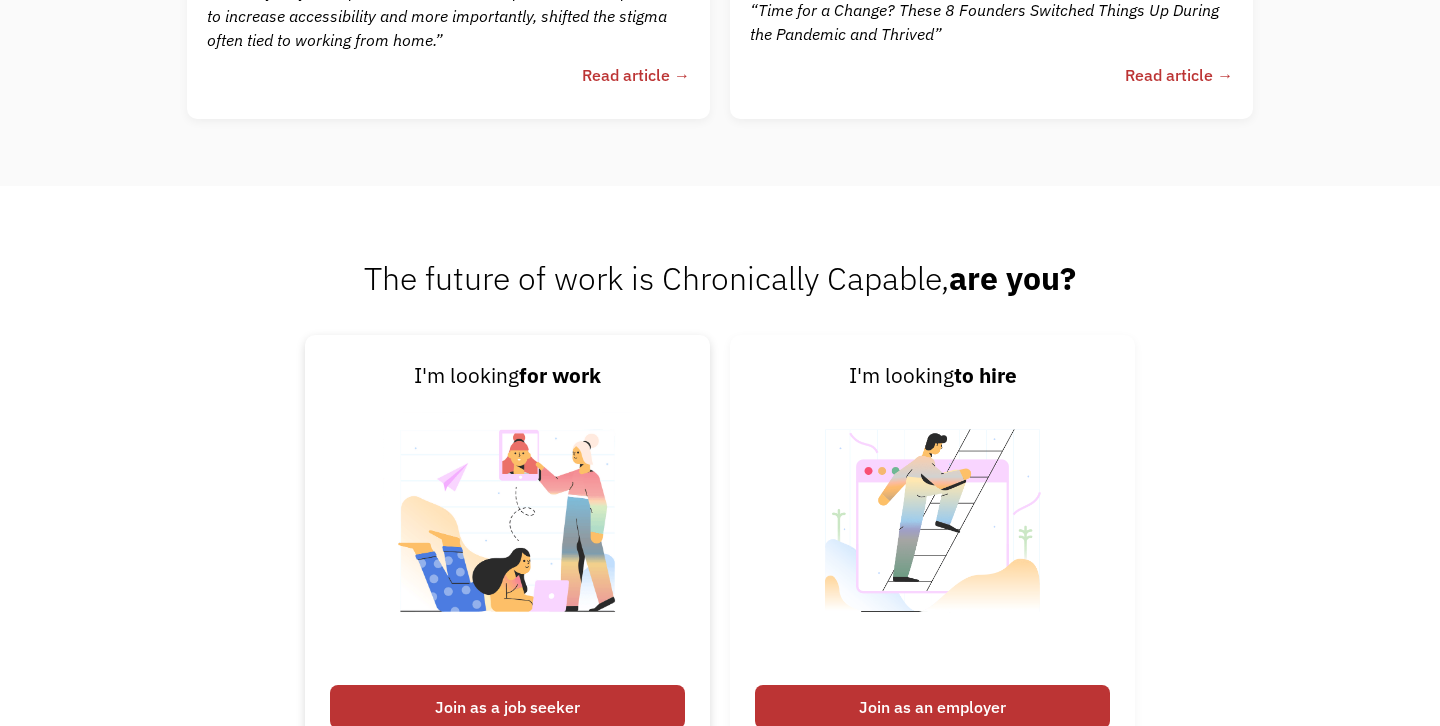 click at bounding box center [507, 533] 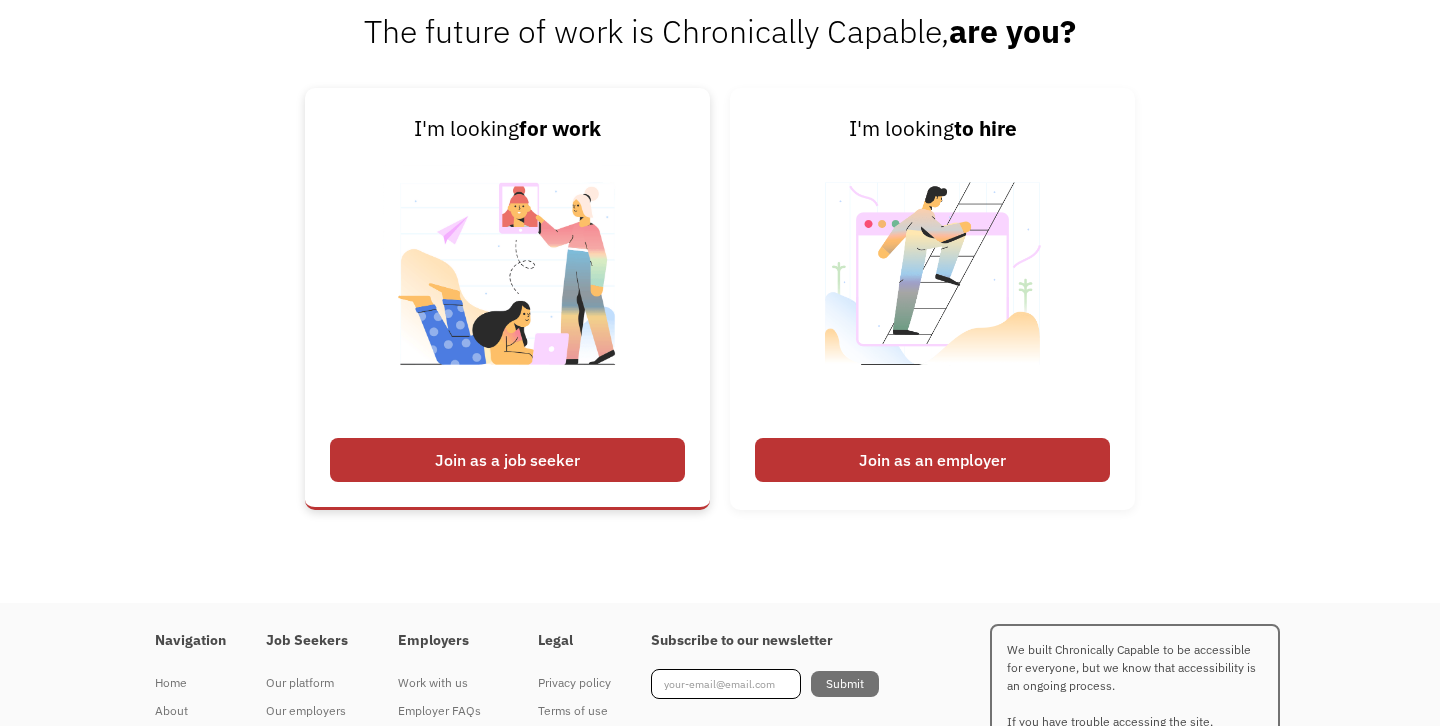 scroll, scrollTop: 4780, scrollLeft: 0, axis: vertical 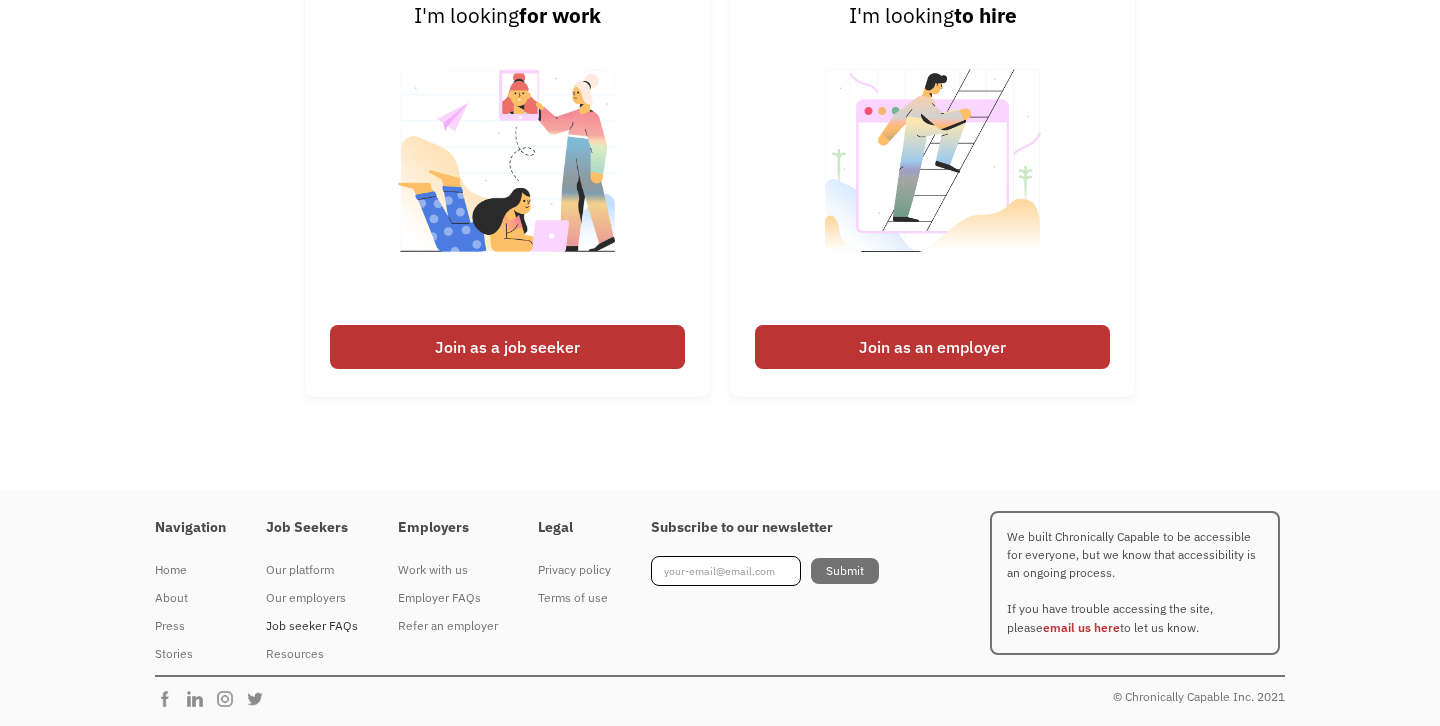 click on "Job seeker FAQs" at bounding box center [312, 626] 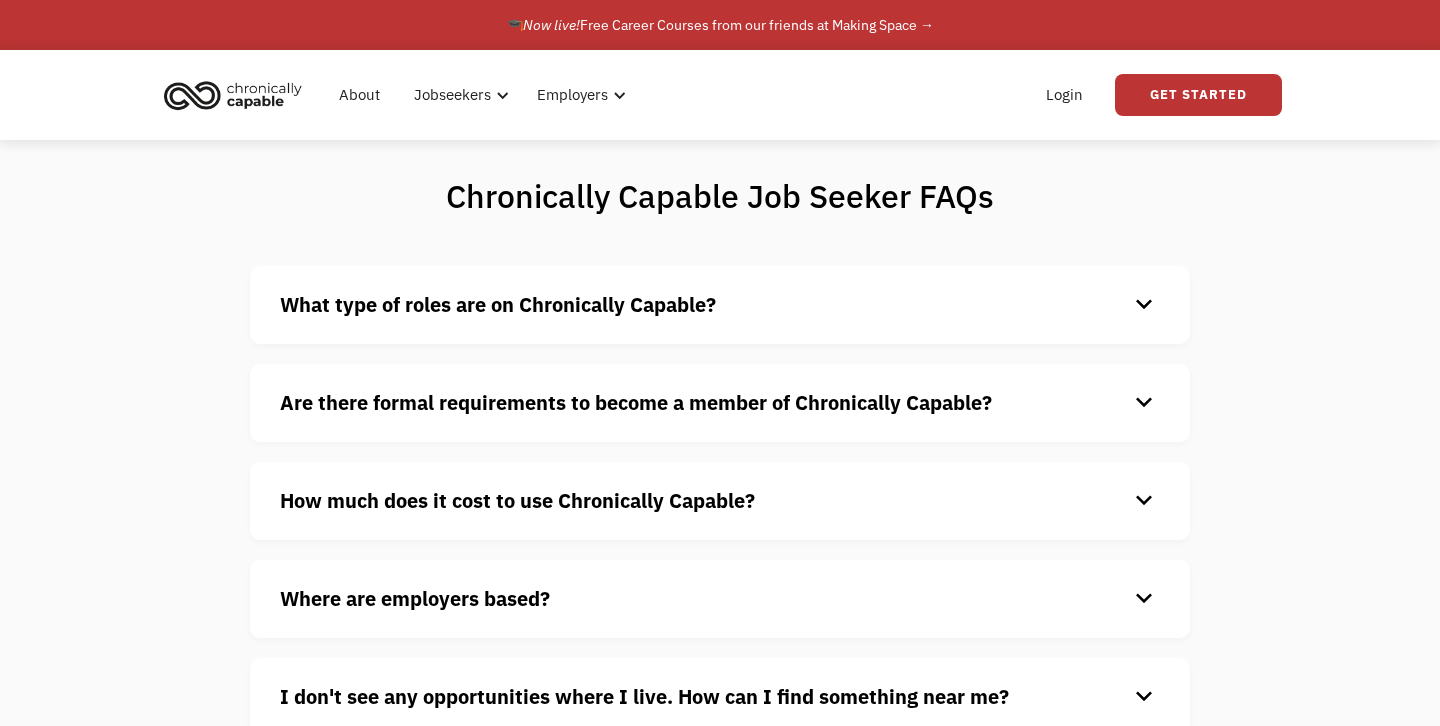 scroll, scrollTop: 0, scrollLeft: 0, axis: both 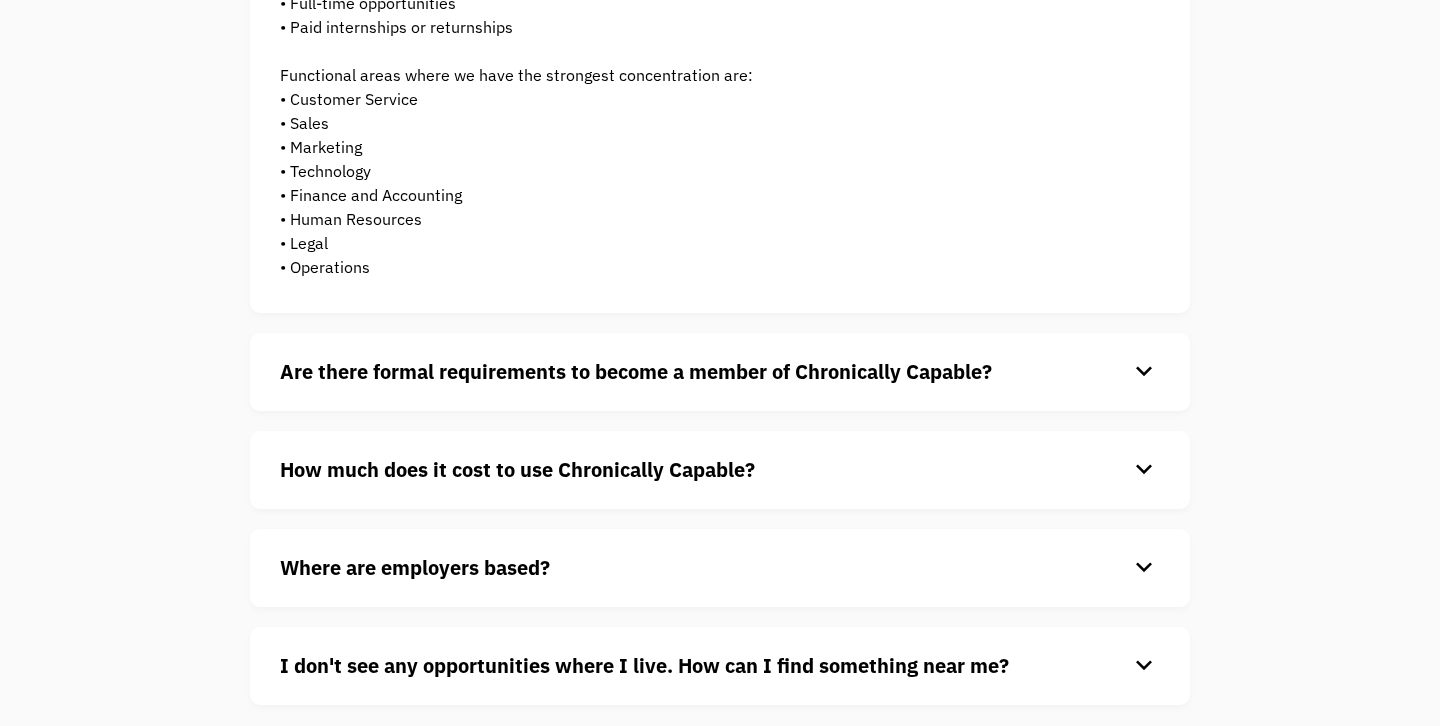 click on "Are there formal requirements to become a member of Chronically Capable?" at bounding box center (636, 371) 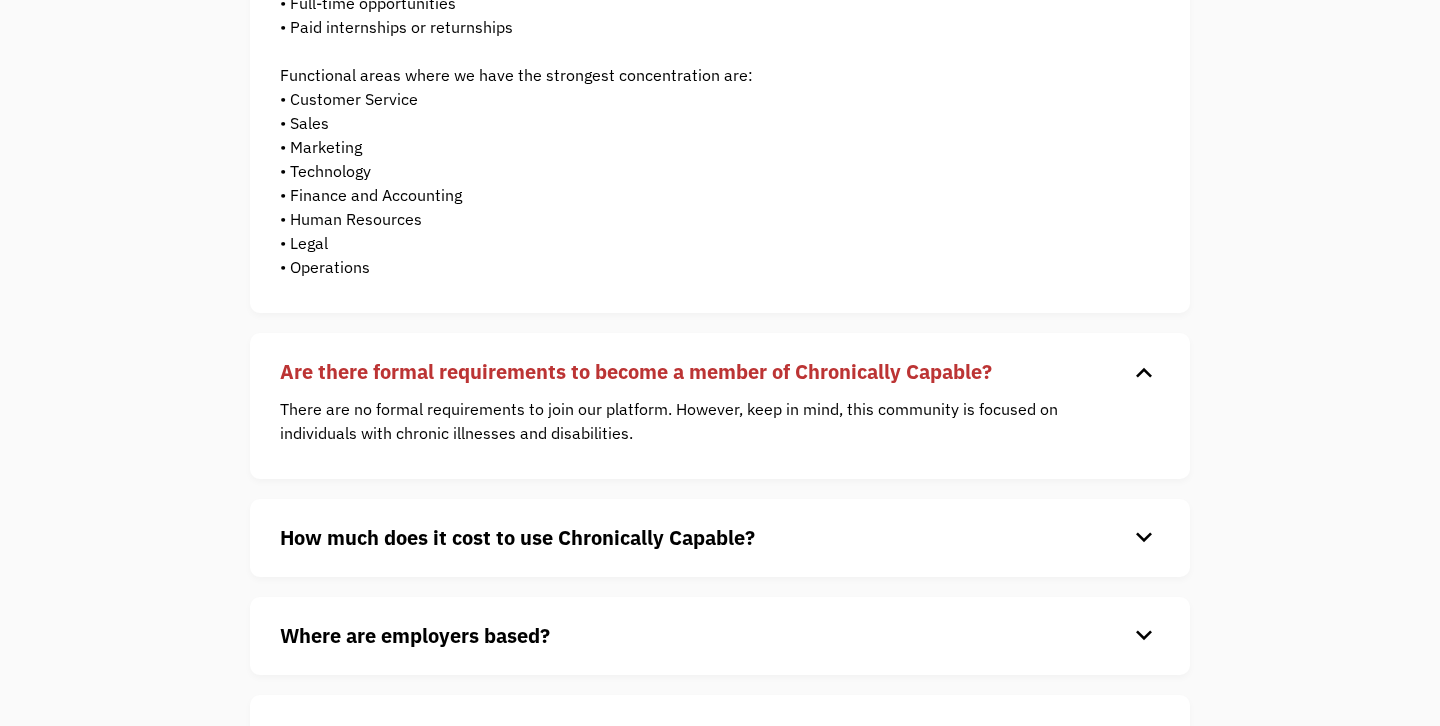 click on "How much does it cost to use Chronically Capable? keyboard_arrow_down Chronically Capable is free for all jobseekers. Simply  sign up  to start your job search." at bounding box center (720, 538) 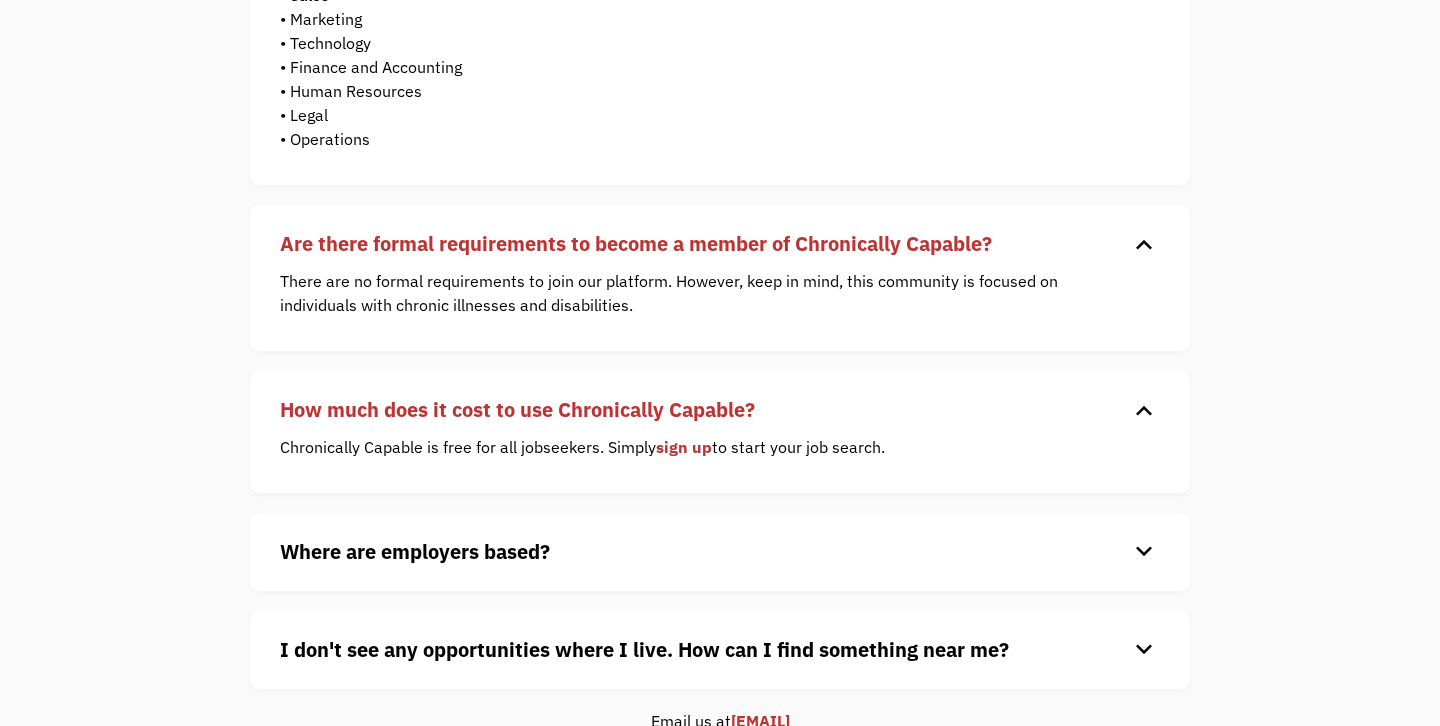 scroll, scrollTop: 692, scrollLeft: 0, axis: vertical 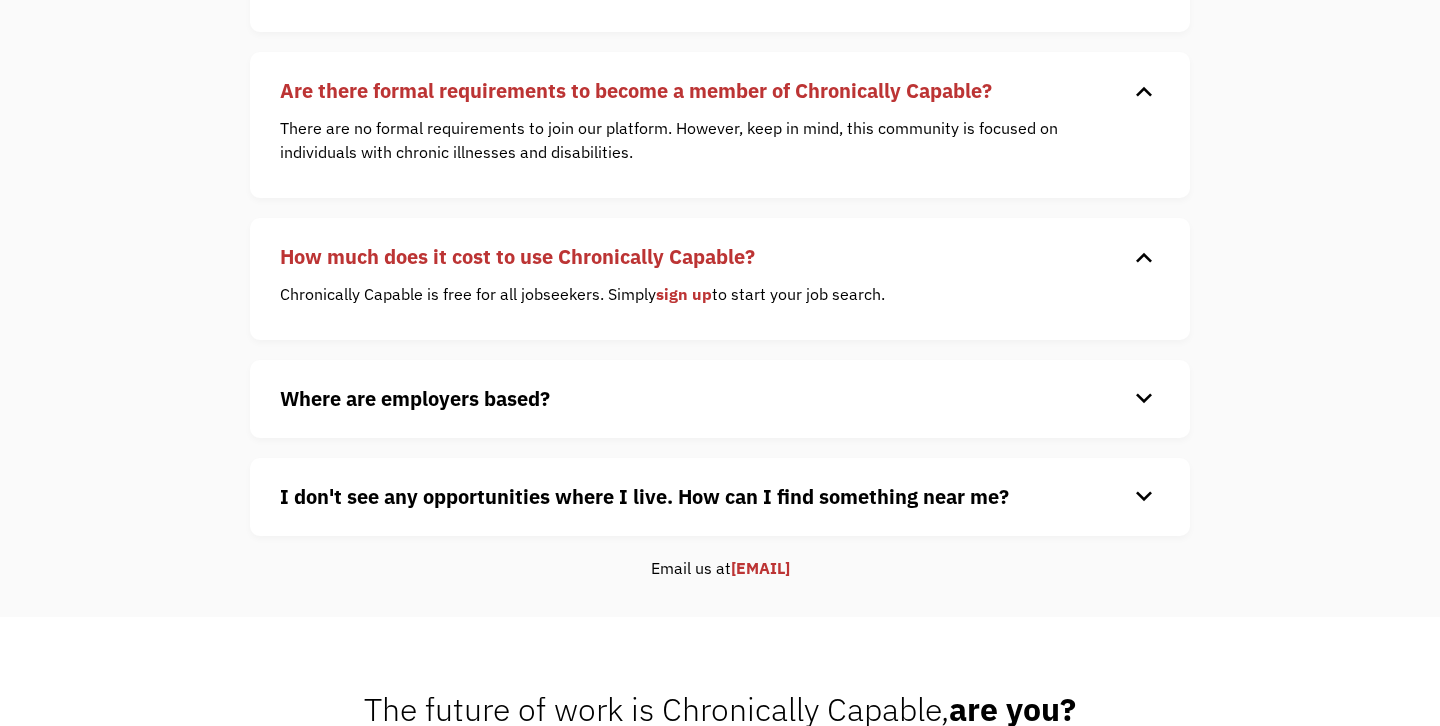 click on "sign up" at bounding box center [684, 294] 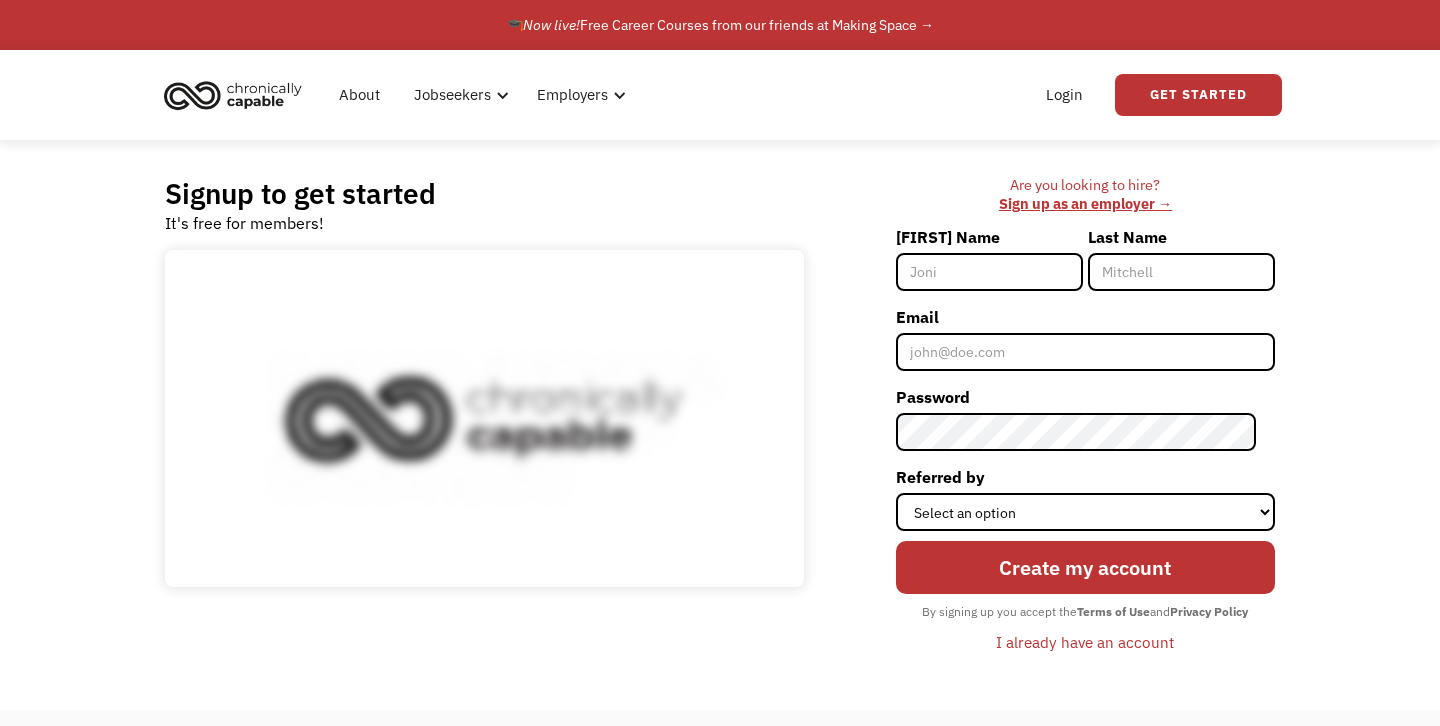 scroll, scrollTop: 0, scrollLeft: 0, axis: both 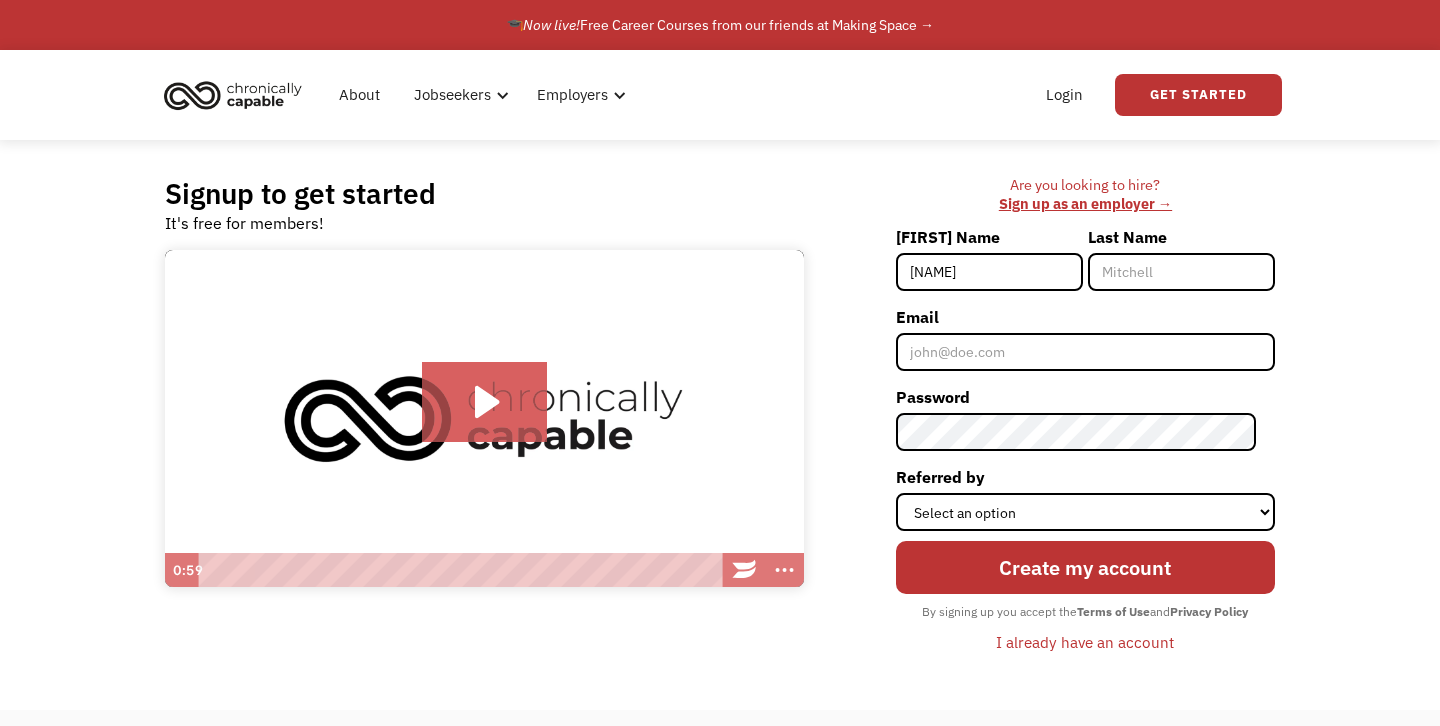 type on "[NAME]" 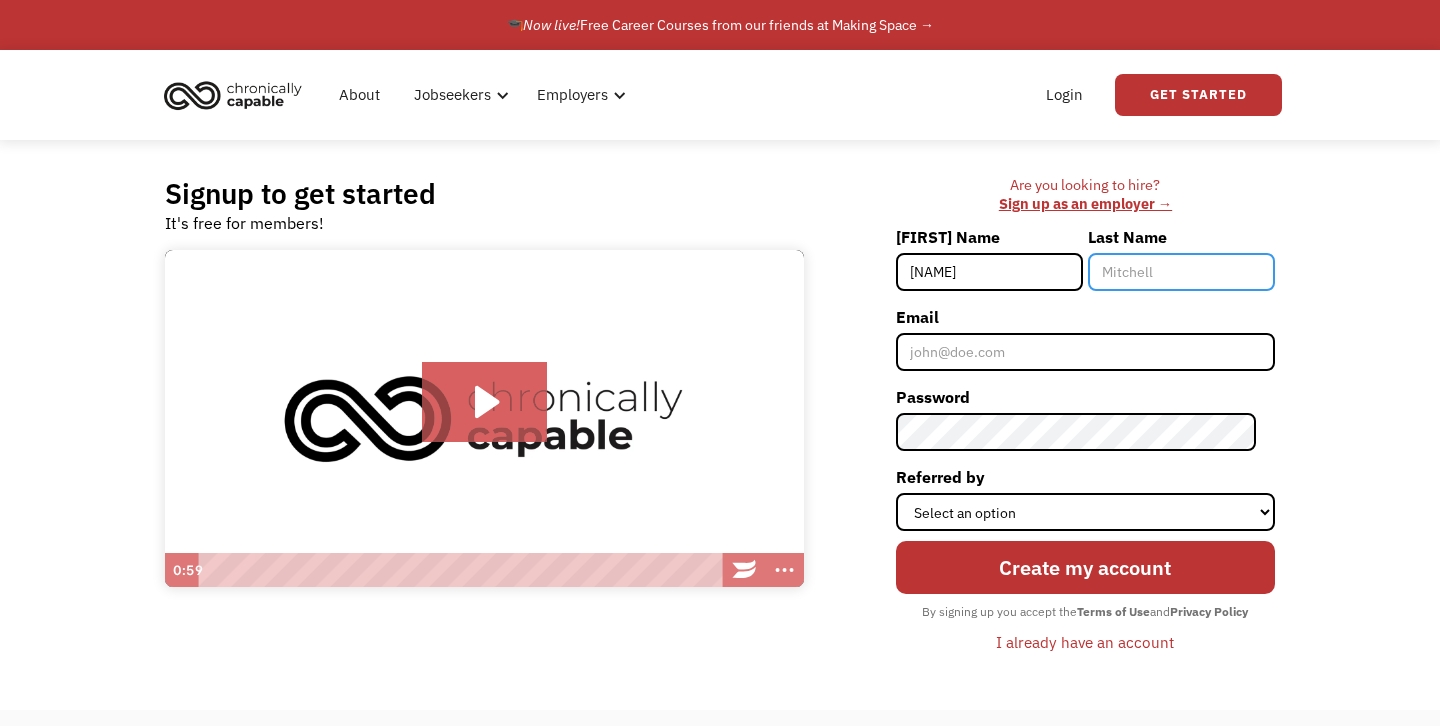 click on "Last Name" at bounding box center [1181, 272] 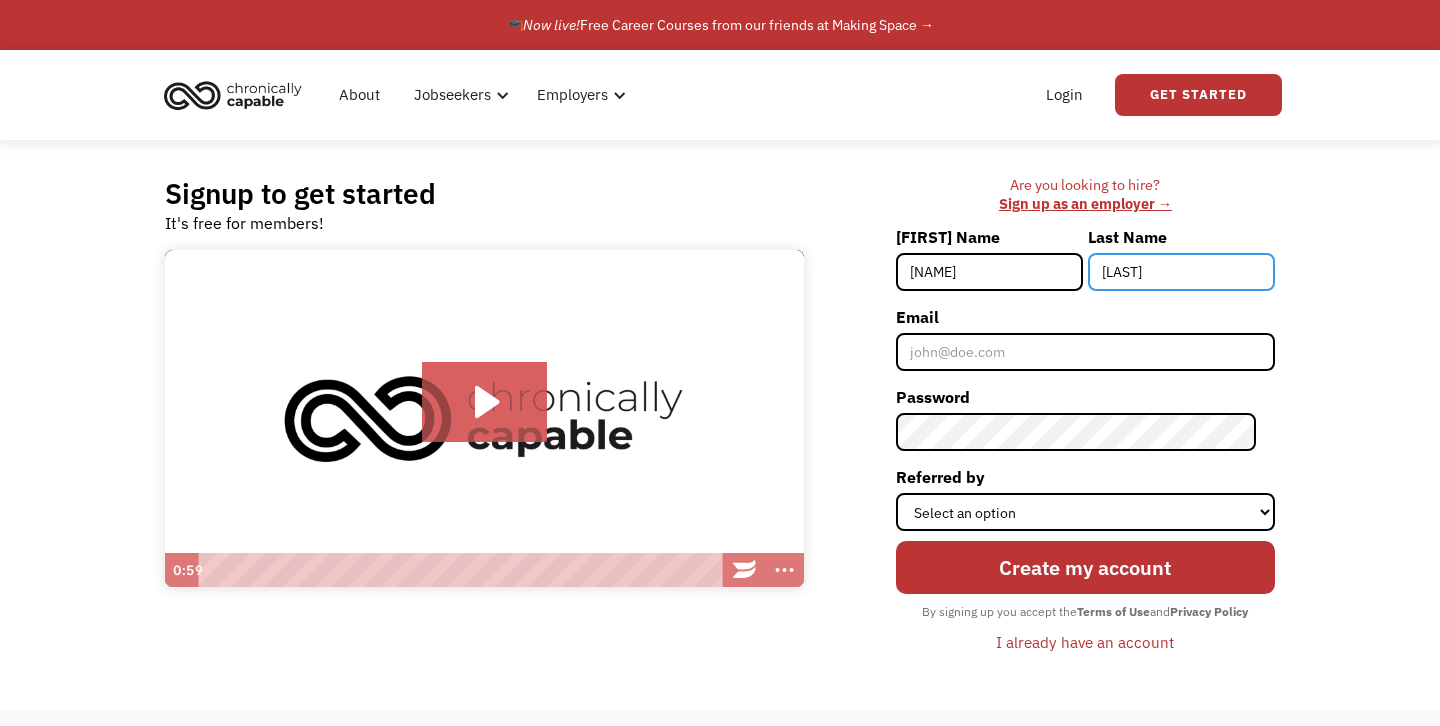 type on "[LAST]" 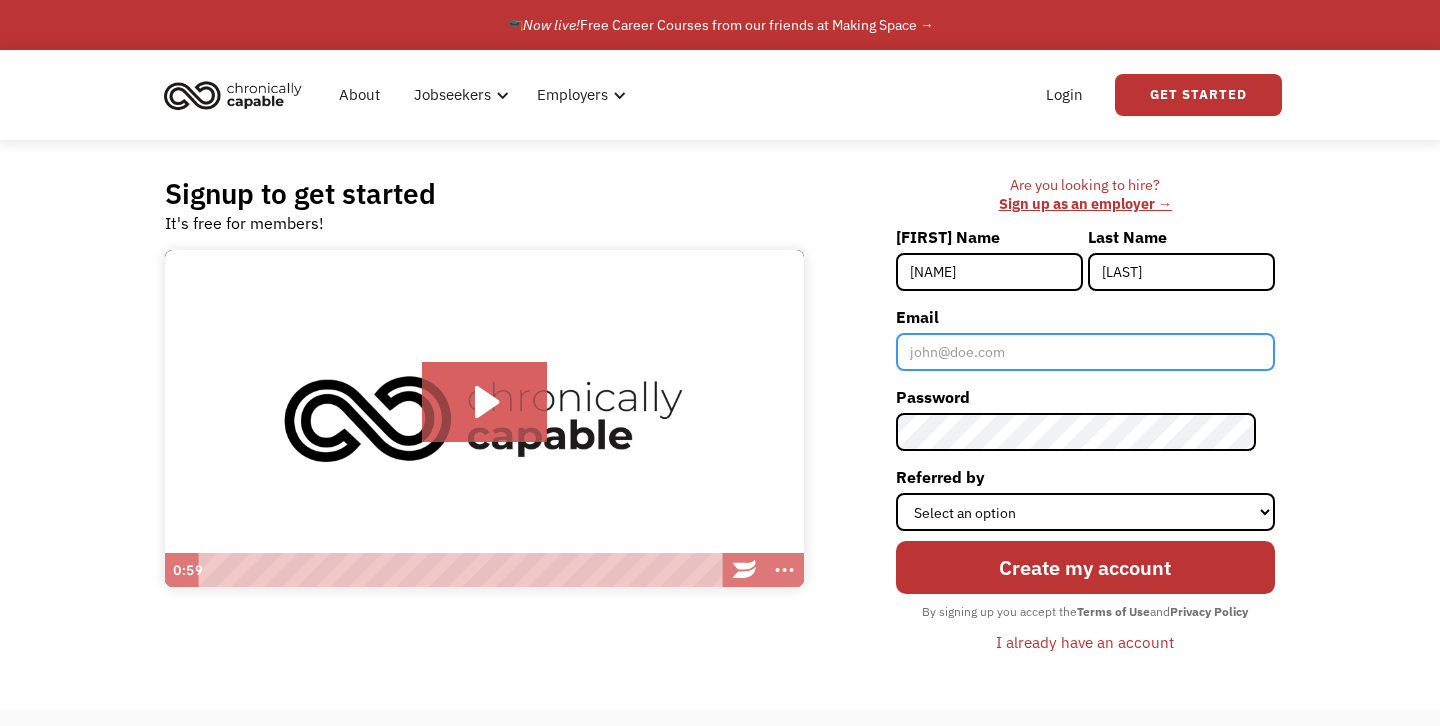 click on "Email" at bounding box center [1085, 352] 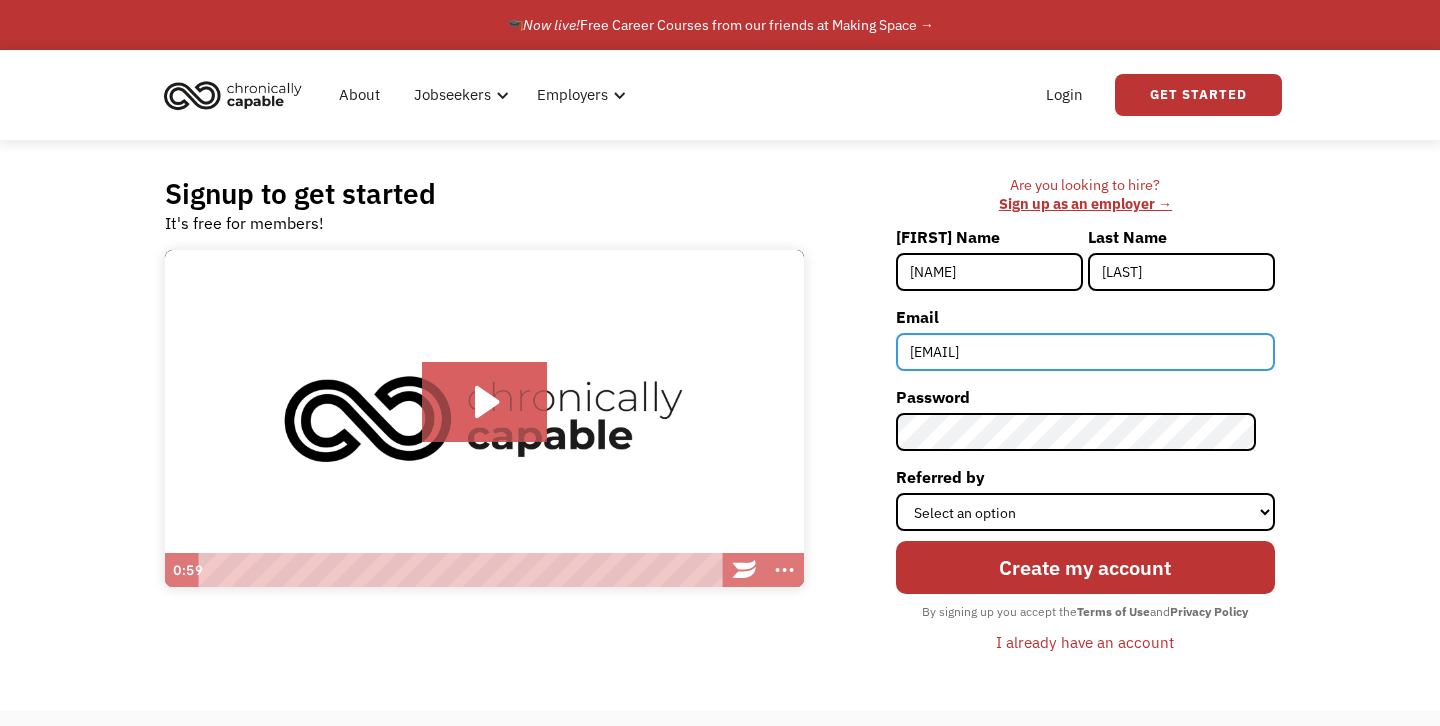 click on "[EMAIL]" at bounding box center [1085, 352] 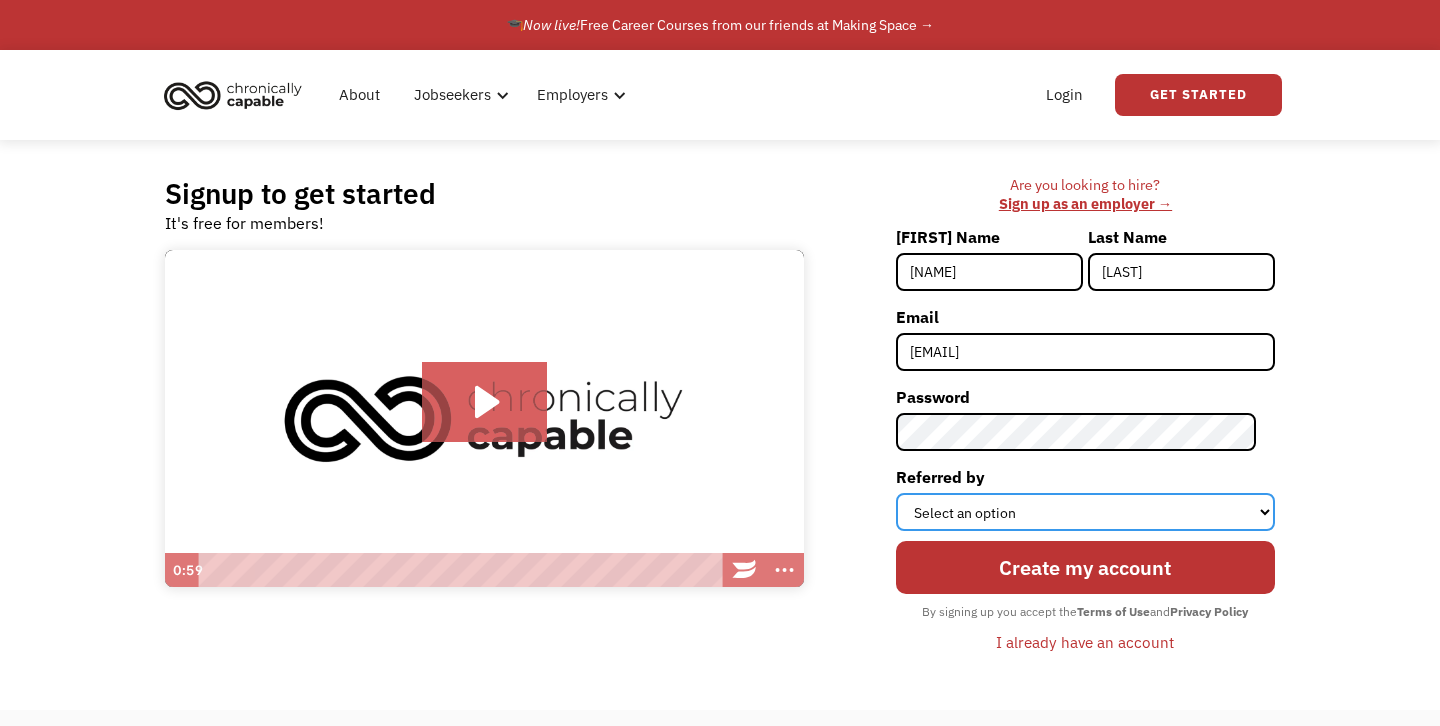 click on "Select an option Instagram Facebook Twitter Search Engine News Article Word of Mouth Employer Other" at bounding box center [1085, 512] 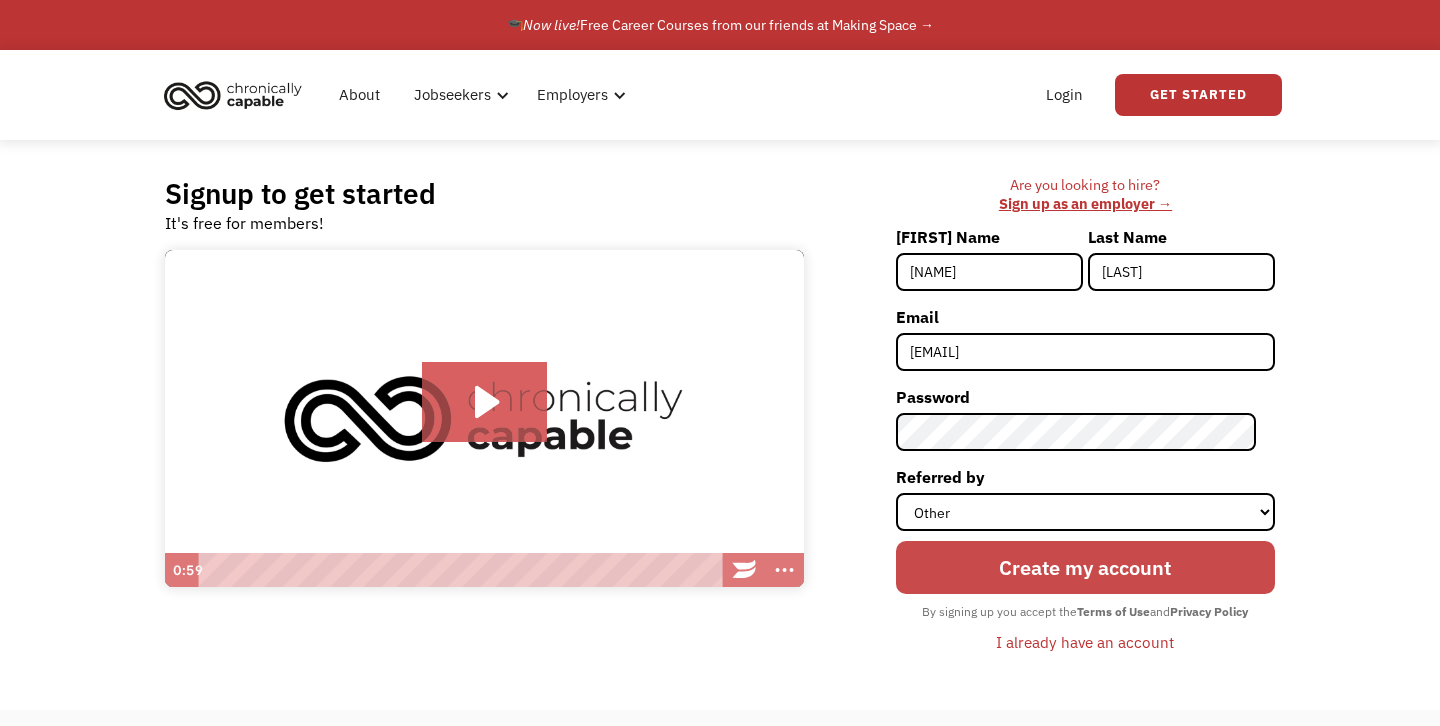 click on "Create my account" at bounding box center [1085, 567] 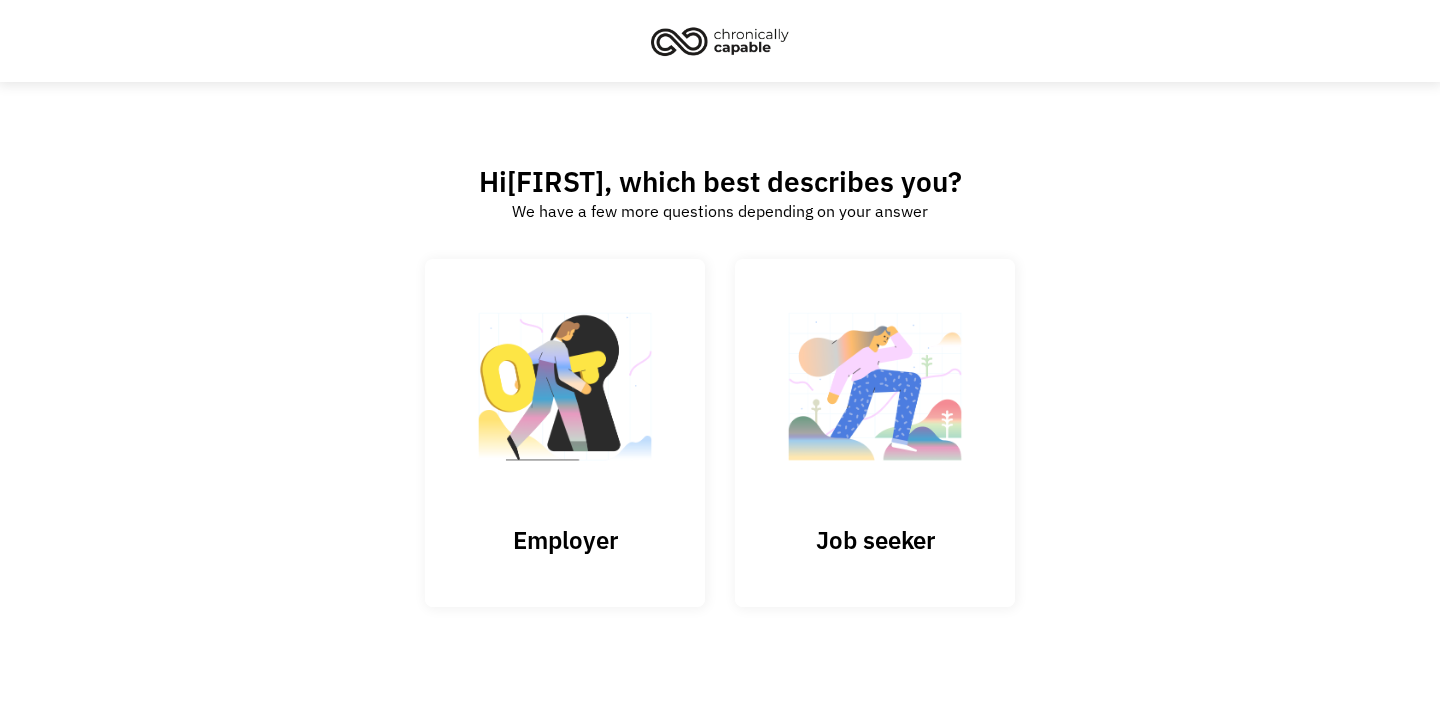 scroll, scrollTop: 0, scrollLeft: 0, axis: both 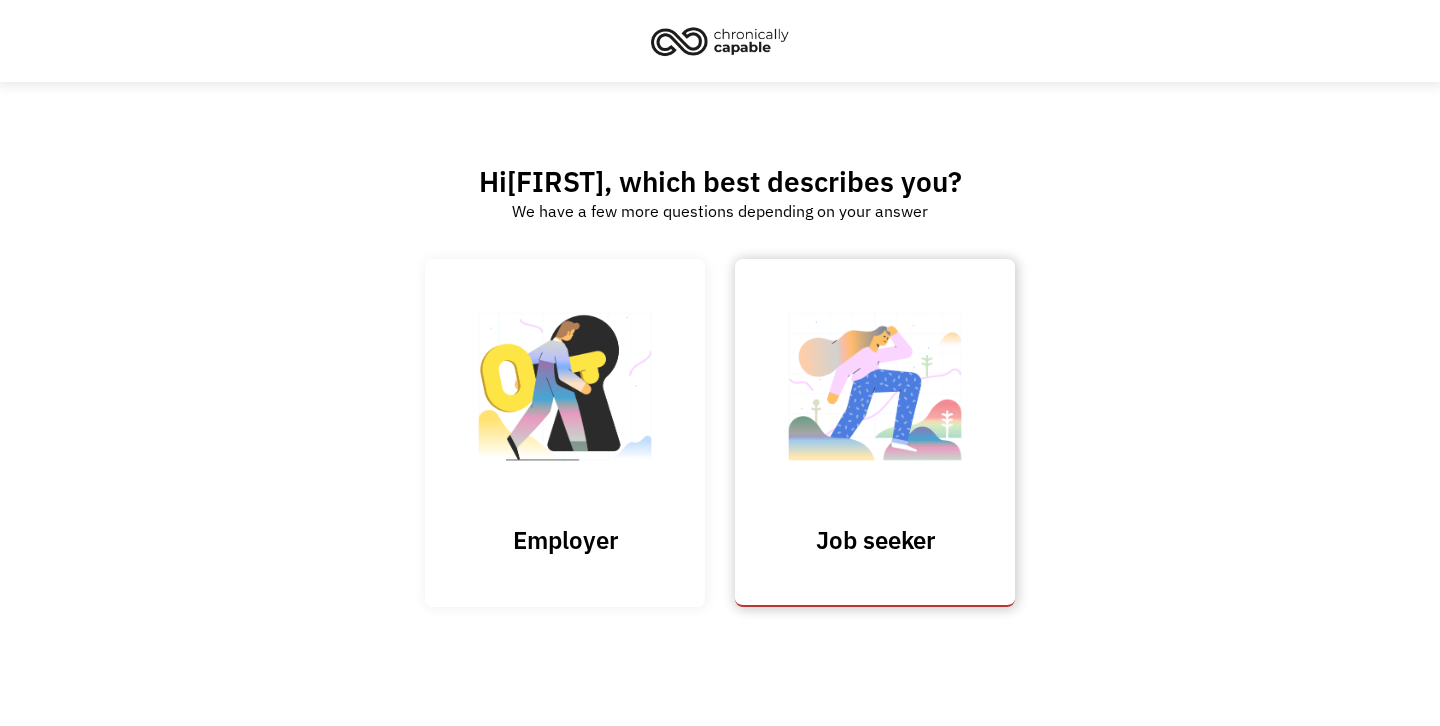 click on "Job seeker" at bounding box center [875, 432] 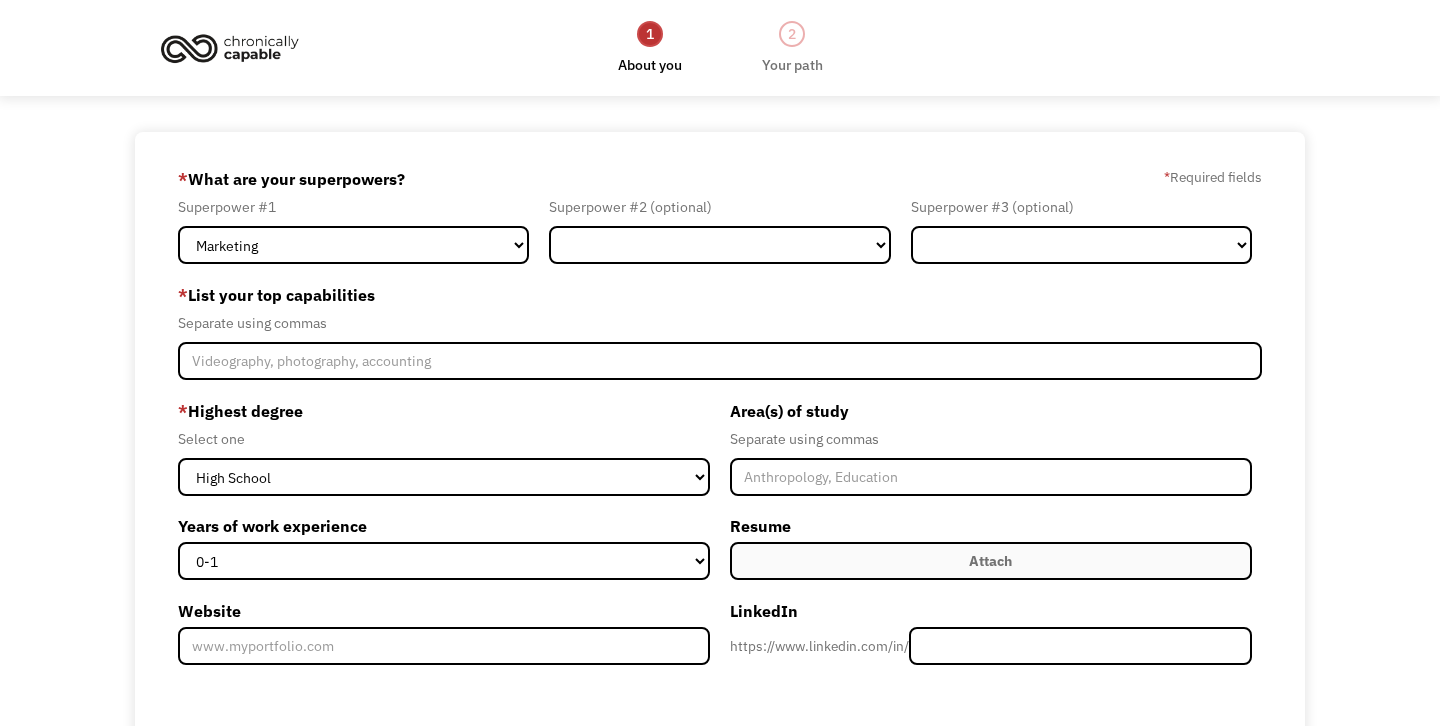 scroll, scrollTop: 0, scrollLeft: 0, axis: both 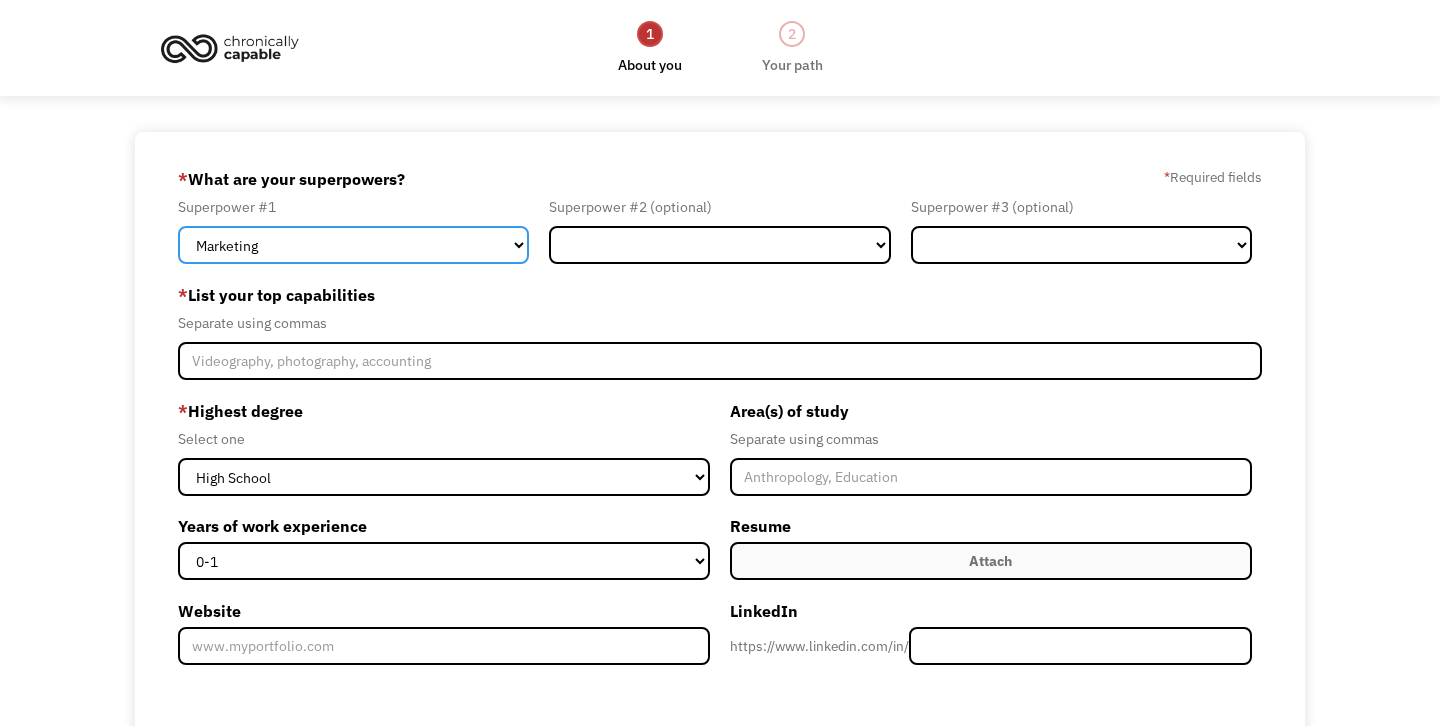 click on "Marketing Human Resources Finance Technology Operations Sales Industrial & Manufacturing Administration Legal Communications & Public Relations Customer Service Design Healthcare Science & Education Engineering & Construction Other" at bounding box center [353, 245] 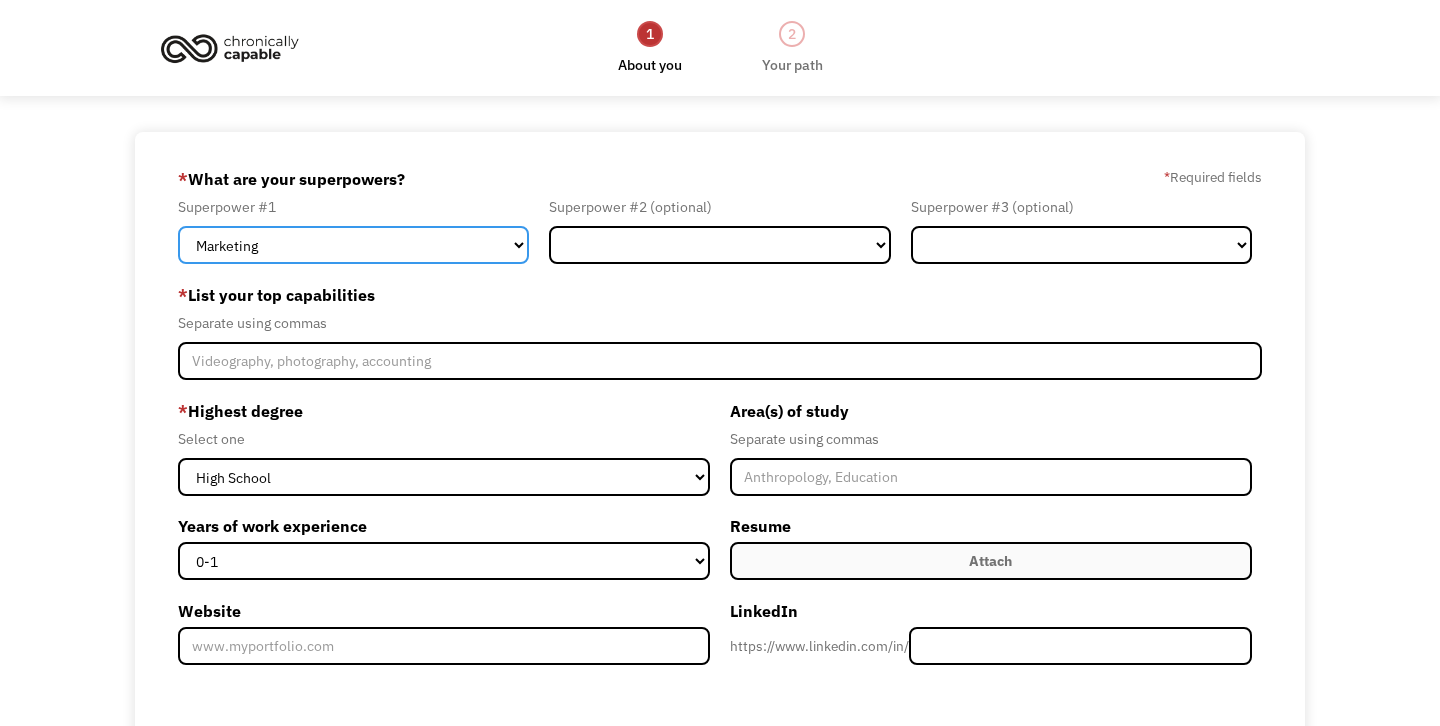 select on "Customer Service" 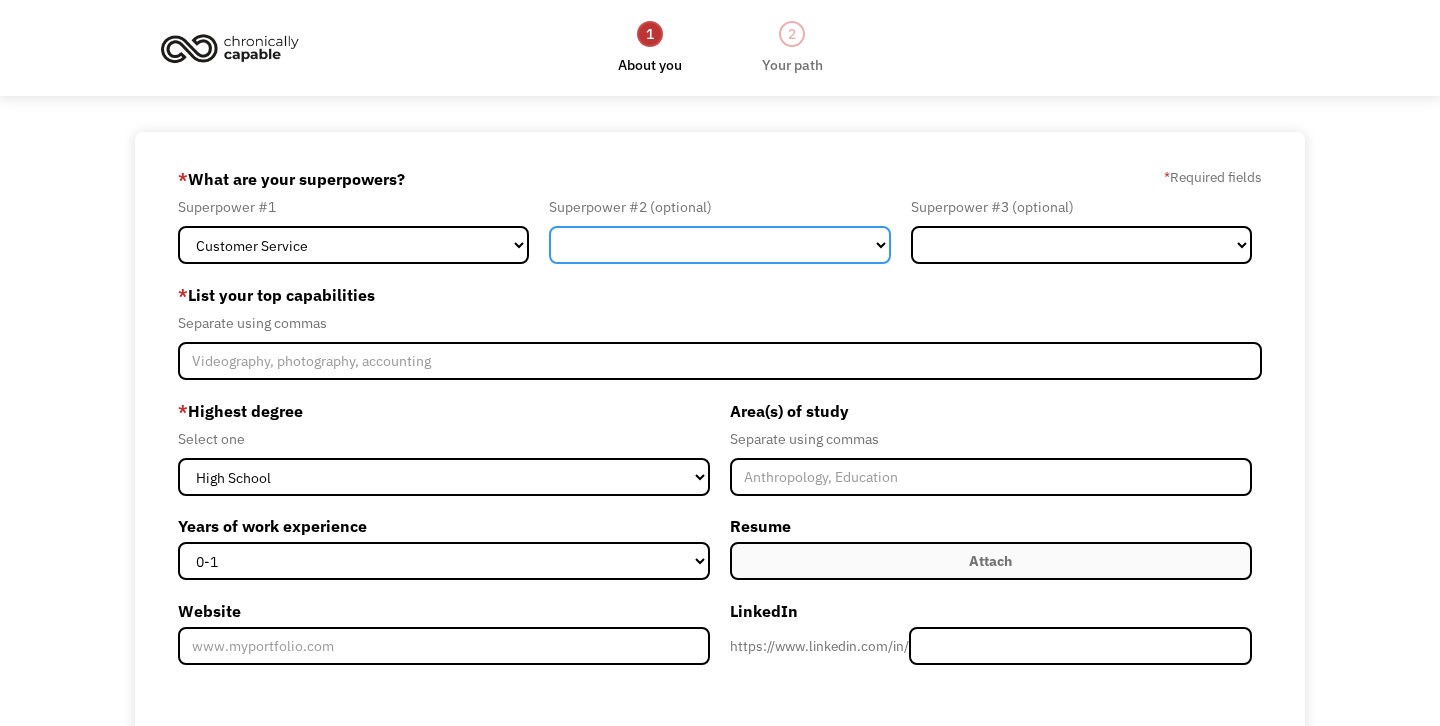 click on "Marketing Human Resources Finance Technology Operations Sales Industrial & Manufacturing Administration Legal Communications & Public Relations Customer Service Design Healthcare Science & Education Engineering & Construction Other" at bounding box center (719, 245) 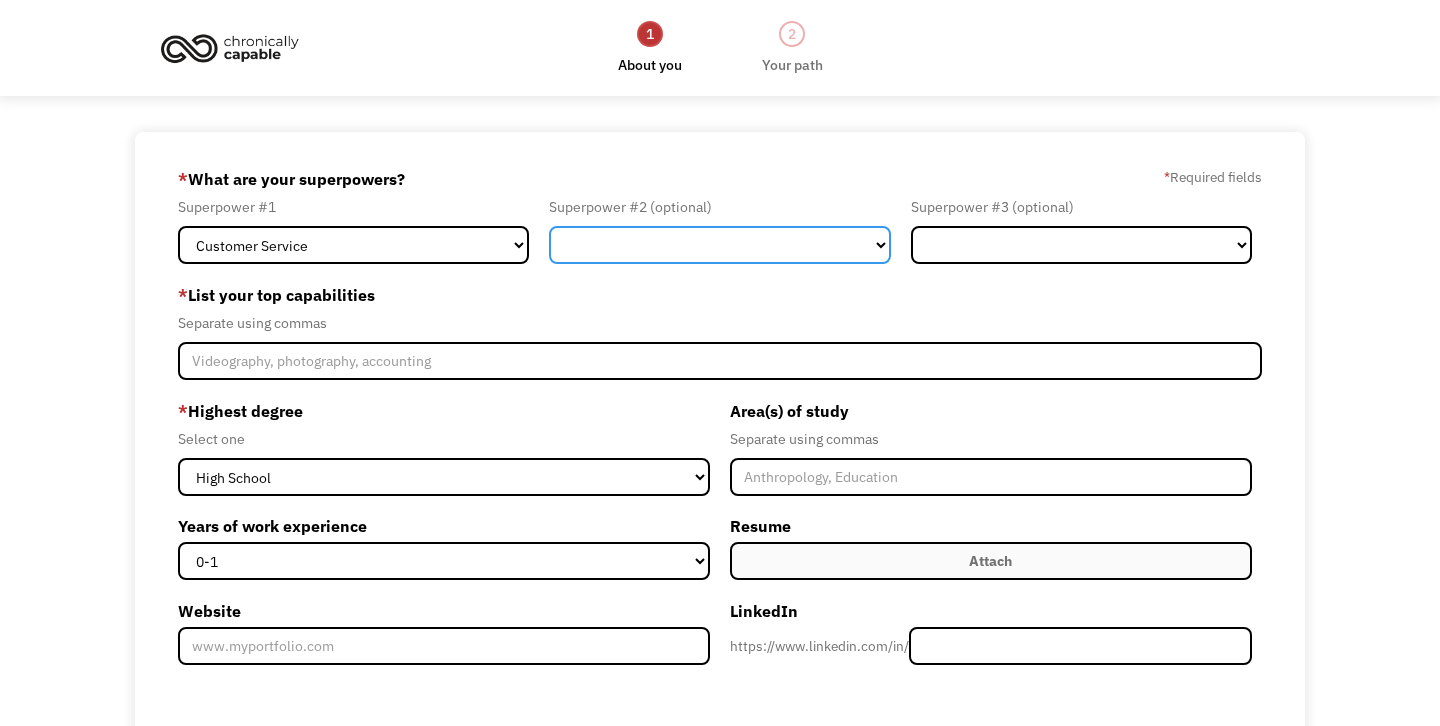 select on "Sales" 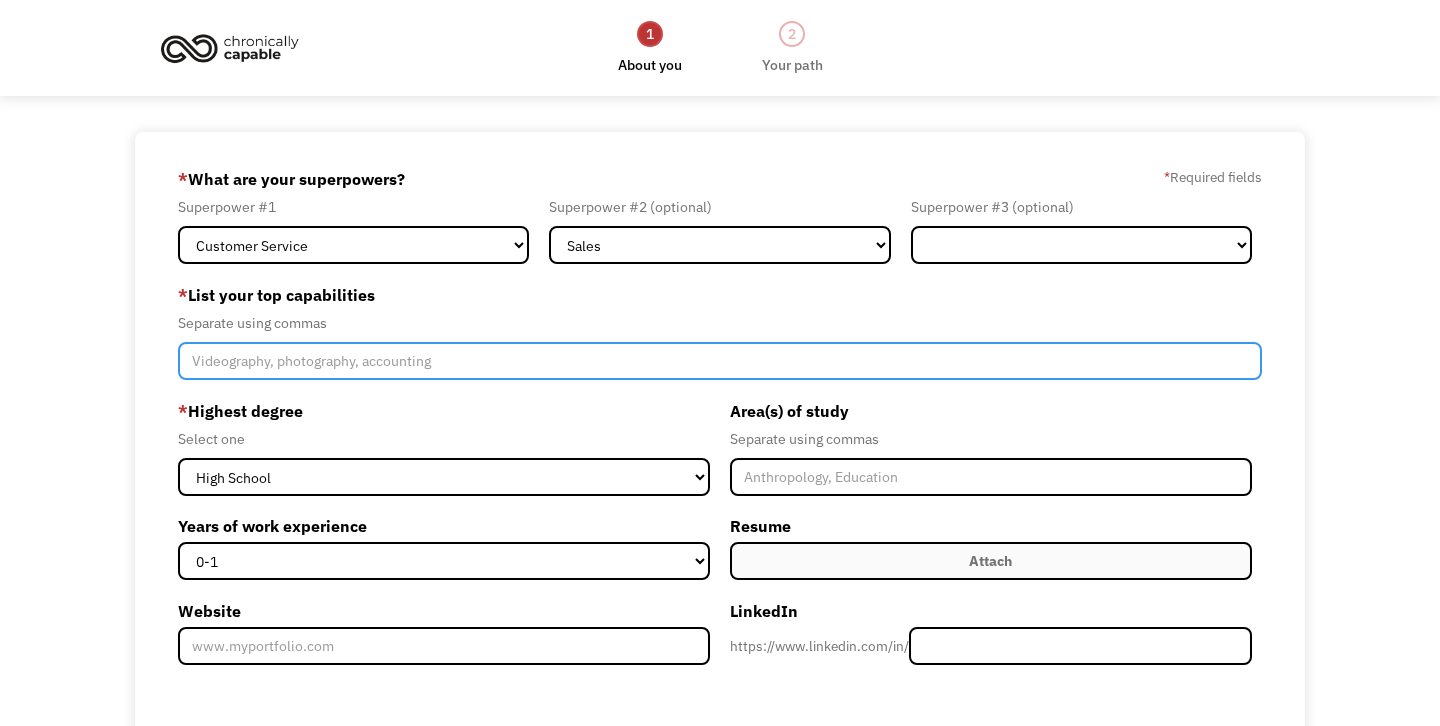 click at bounding box center (720, 361) 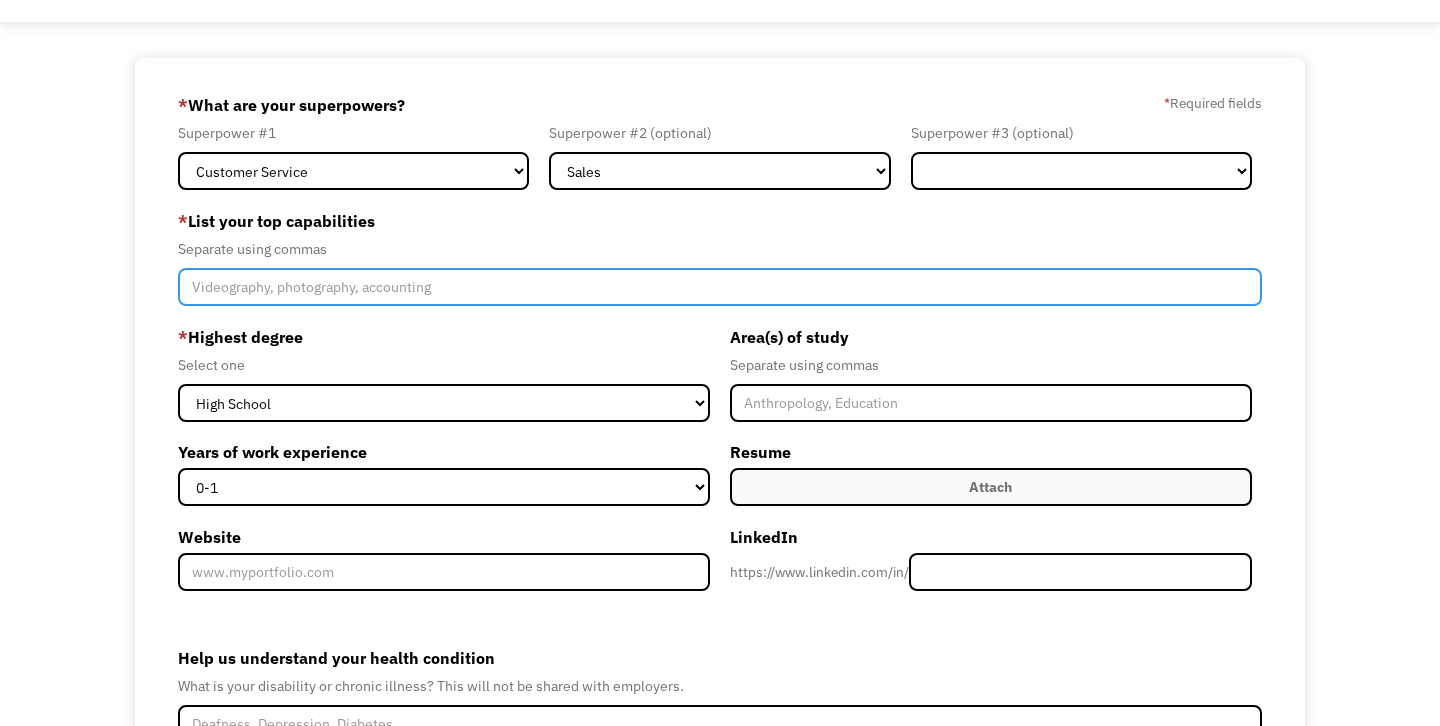 scroll, scrollTop: 94, scrollLeft: 0, axis: vertical 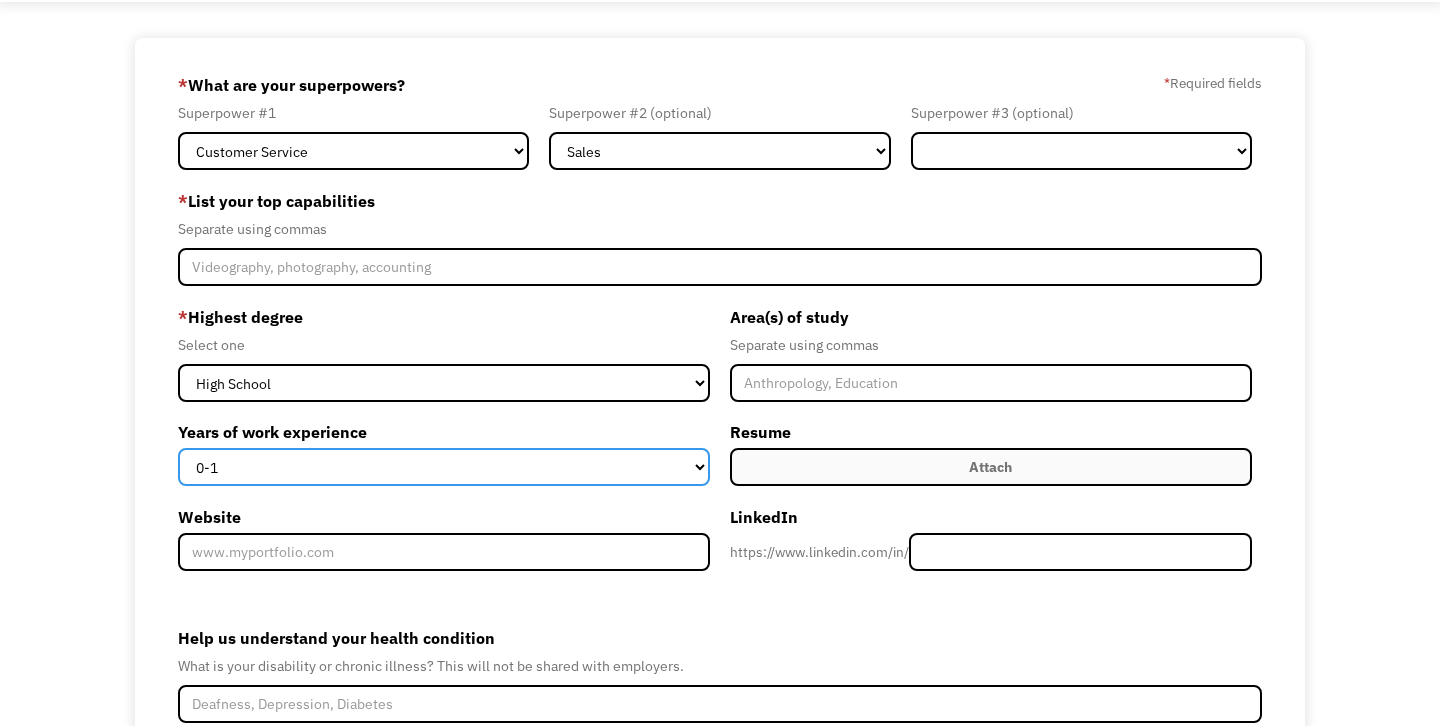 click on "0-1 2-4 5-10 11-15 15+" at bounding box center (444, 467) 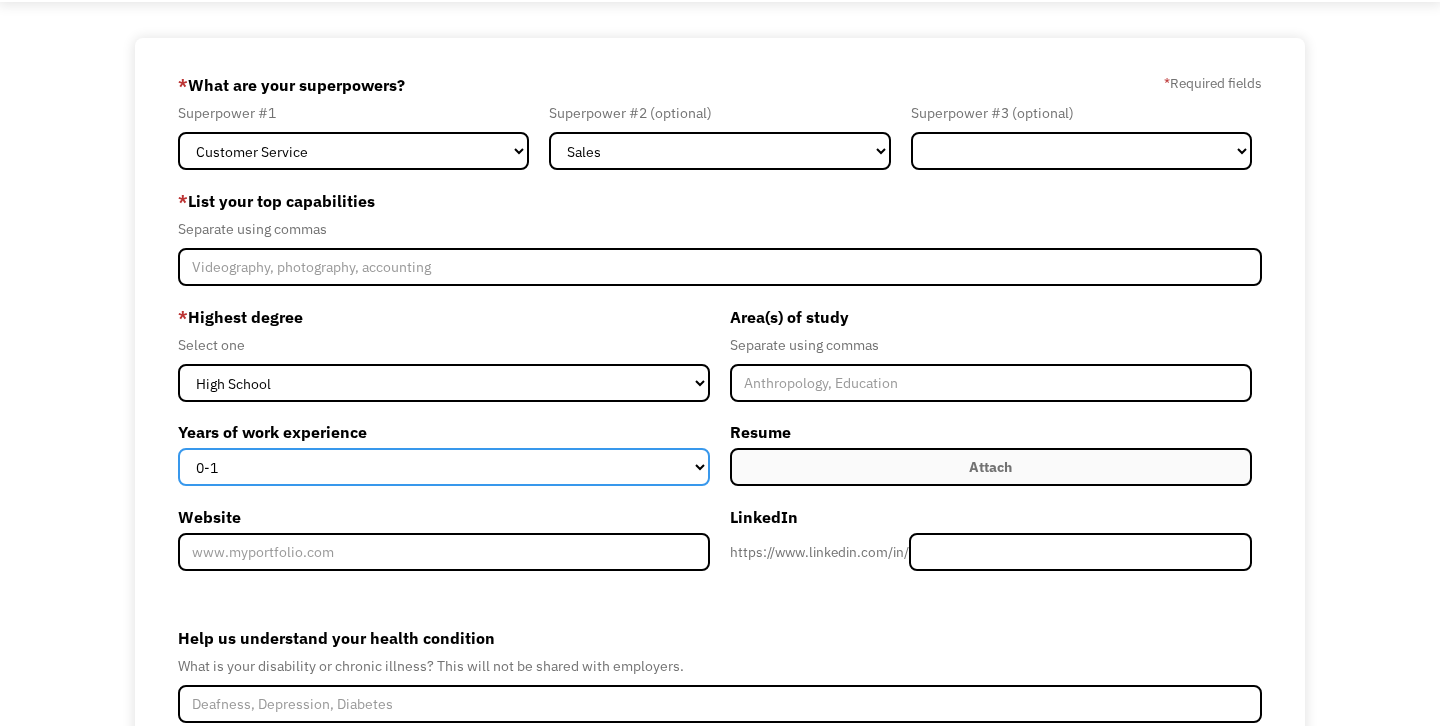 select on "2-4" 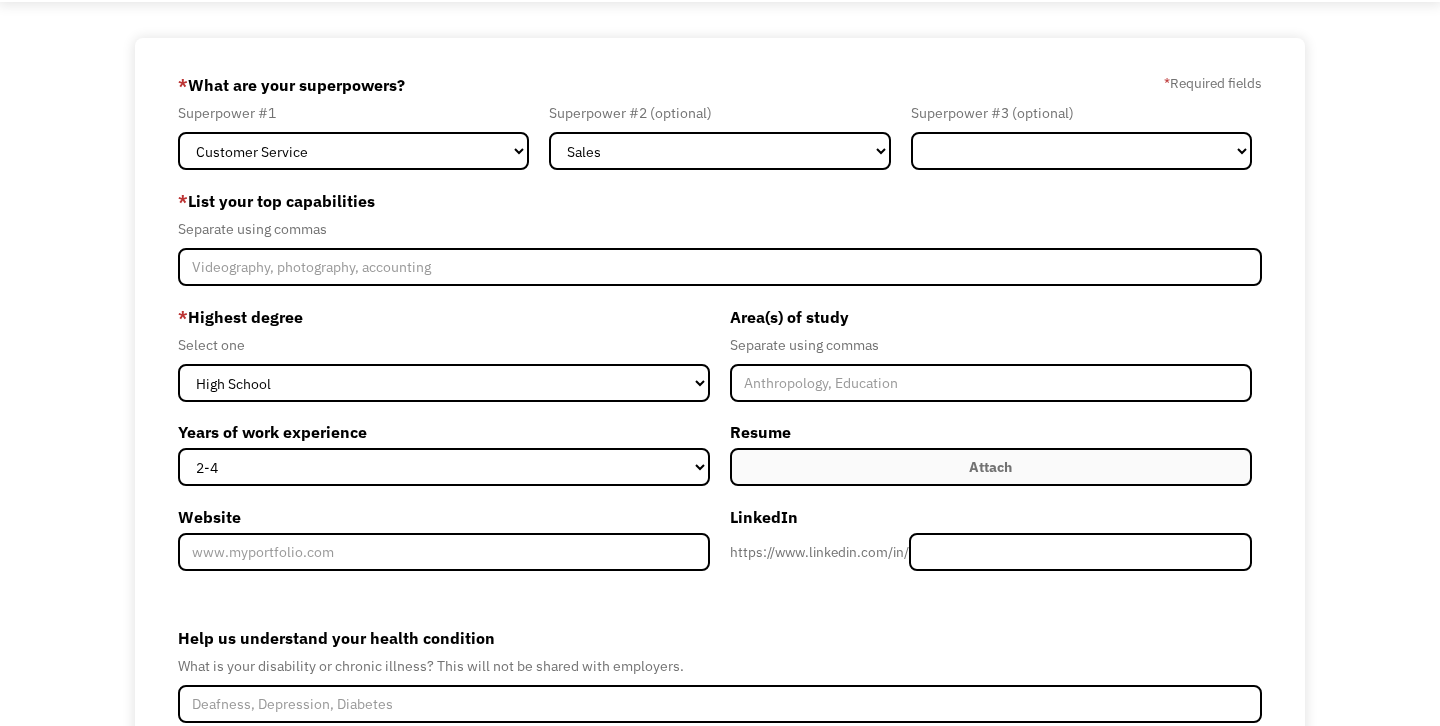 click on "Attach" at bounding box center [991, 467] 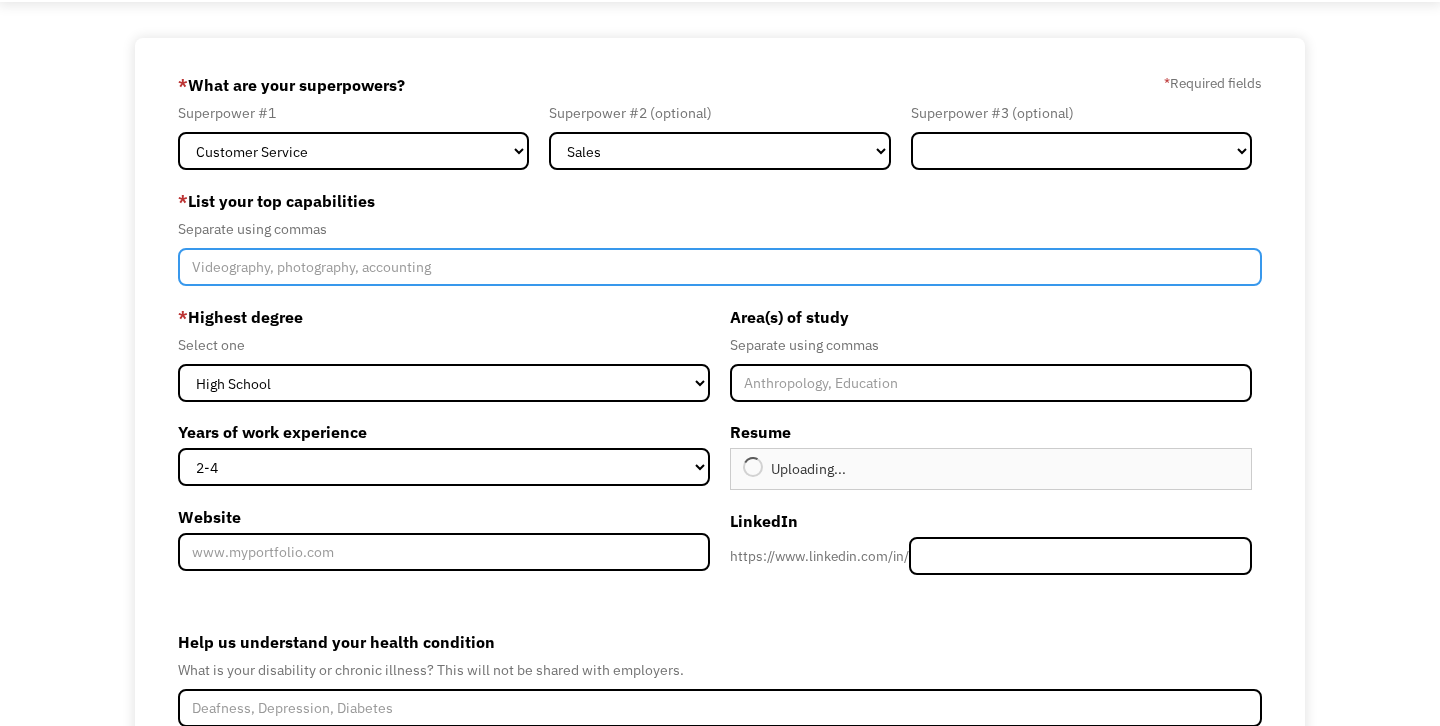 click at bounding box center (720, 267) 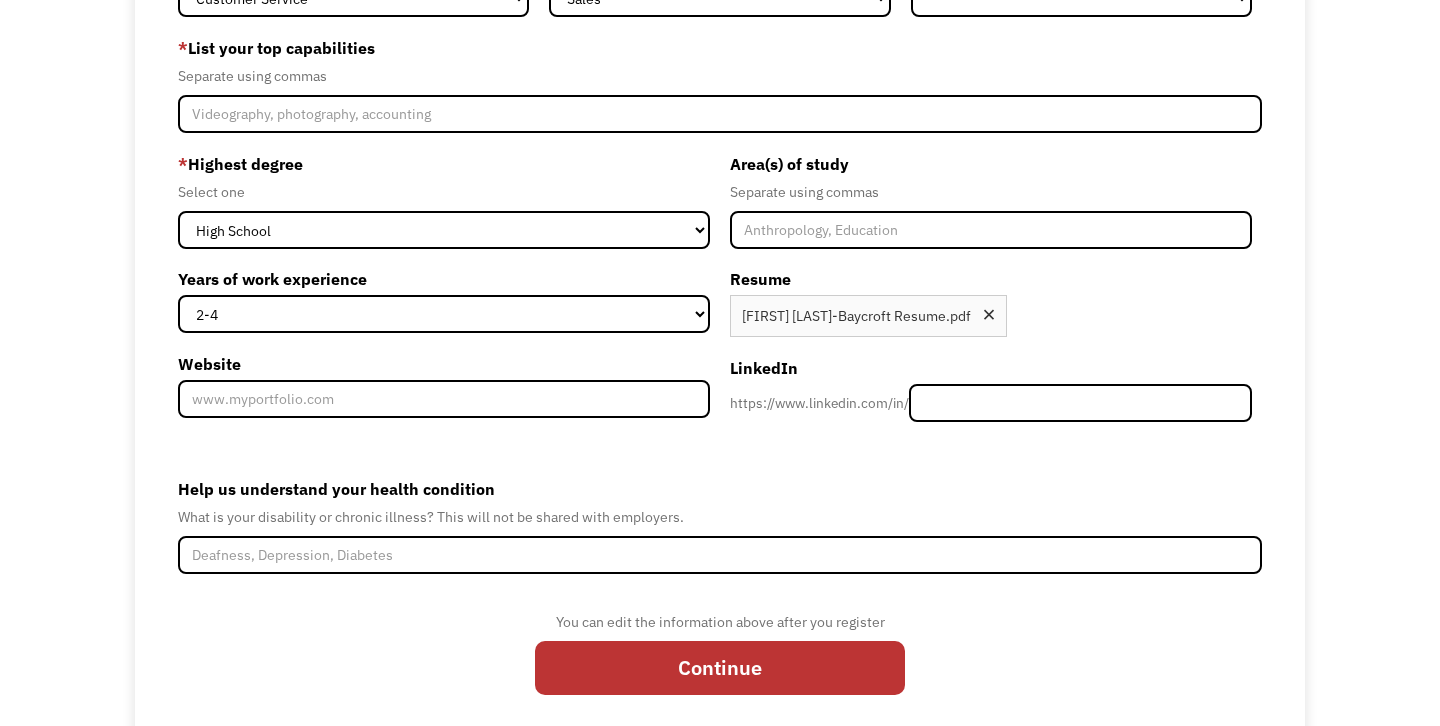 scroll, scrollTop: 297, scrollLeft: 0, axis: vertical 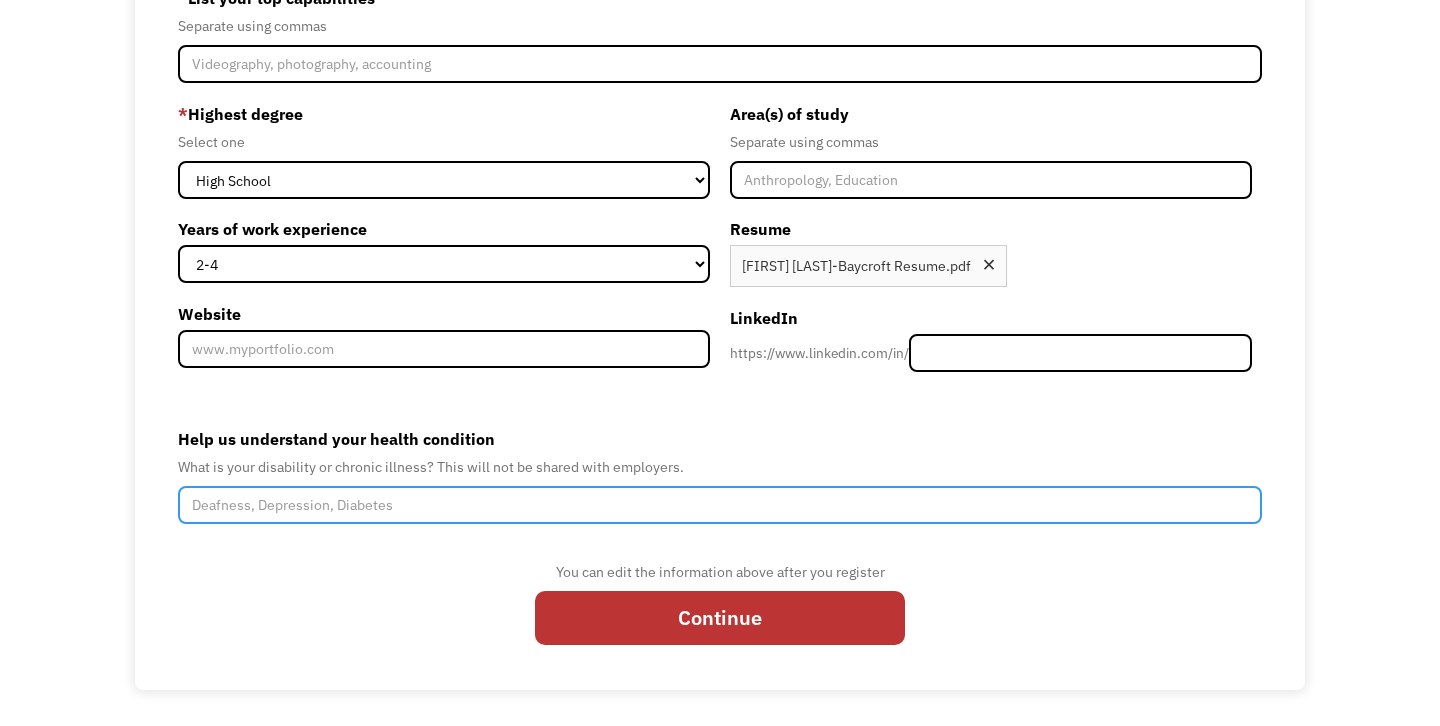click on "Help us understand your health condition" at bounding box center [720, 505] 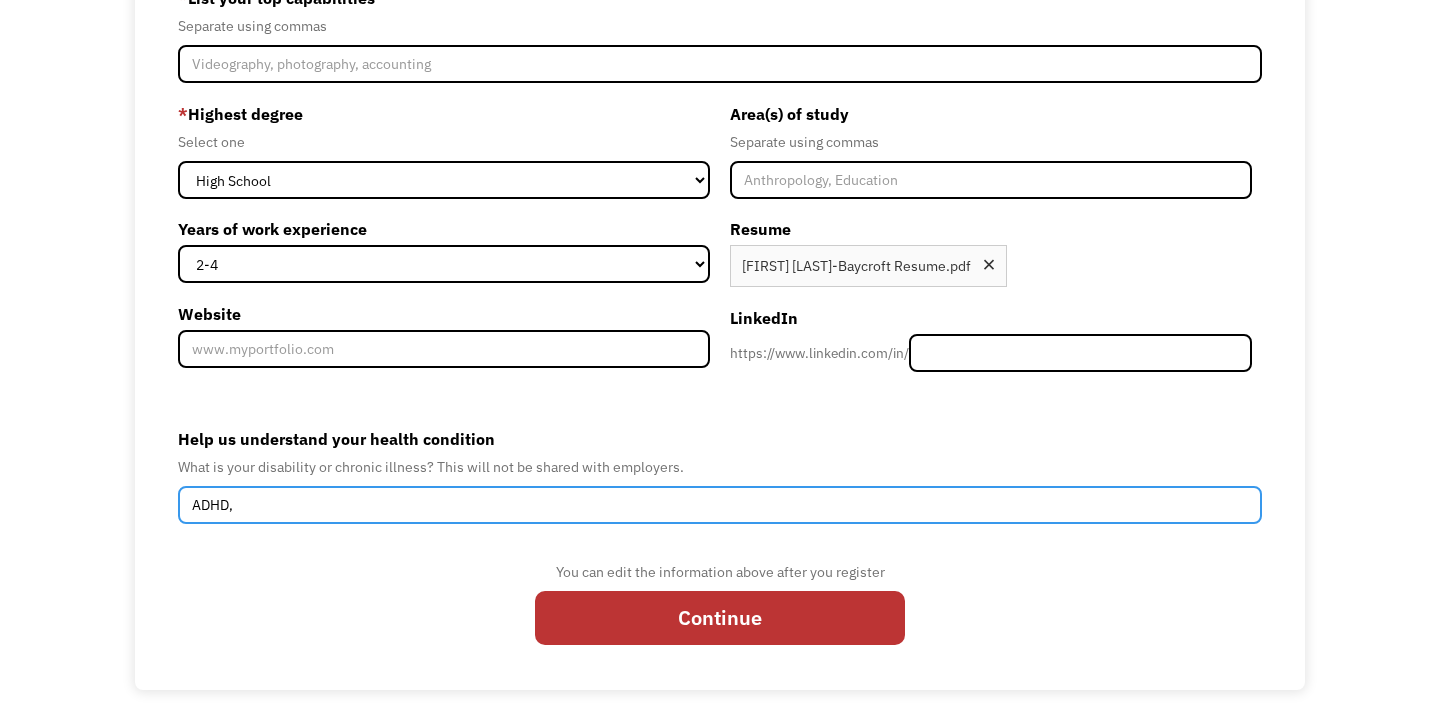 paste on "Eosinophilic Esophagitis" 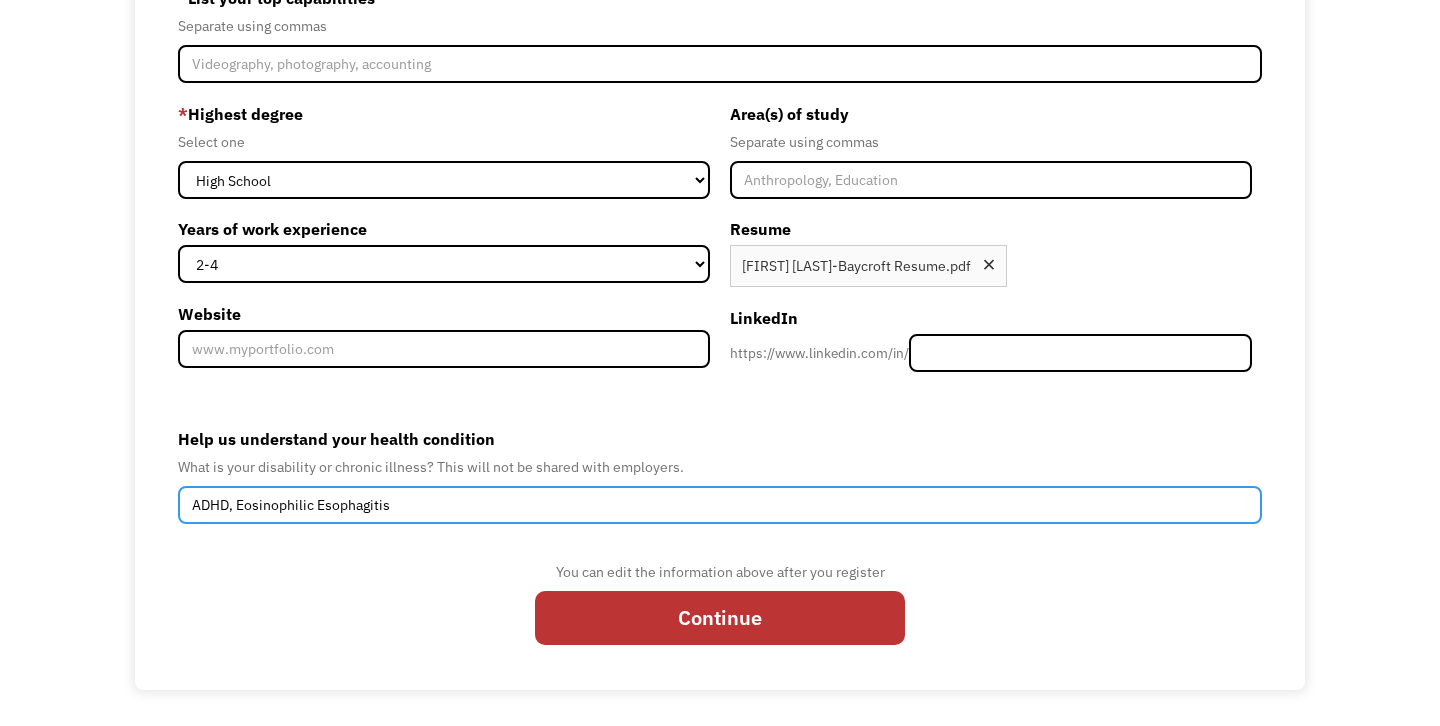 type on "ADHD, Eosinophilic Esophagitis" 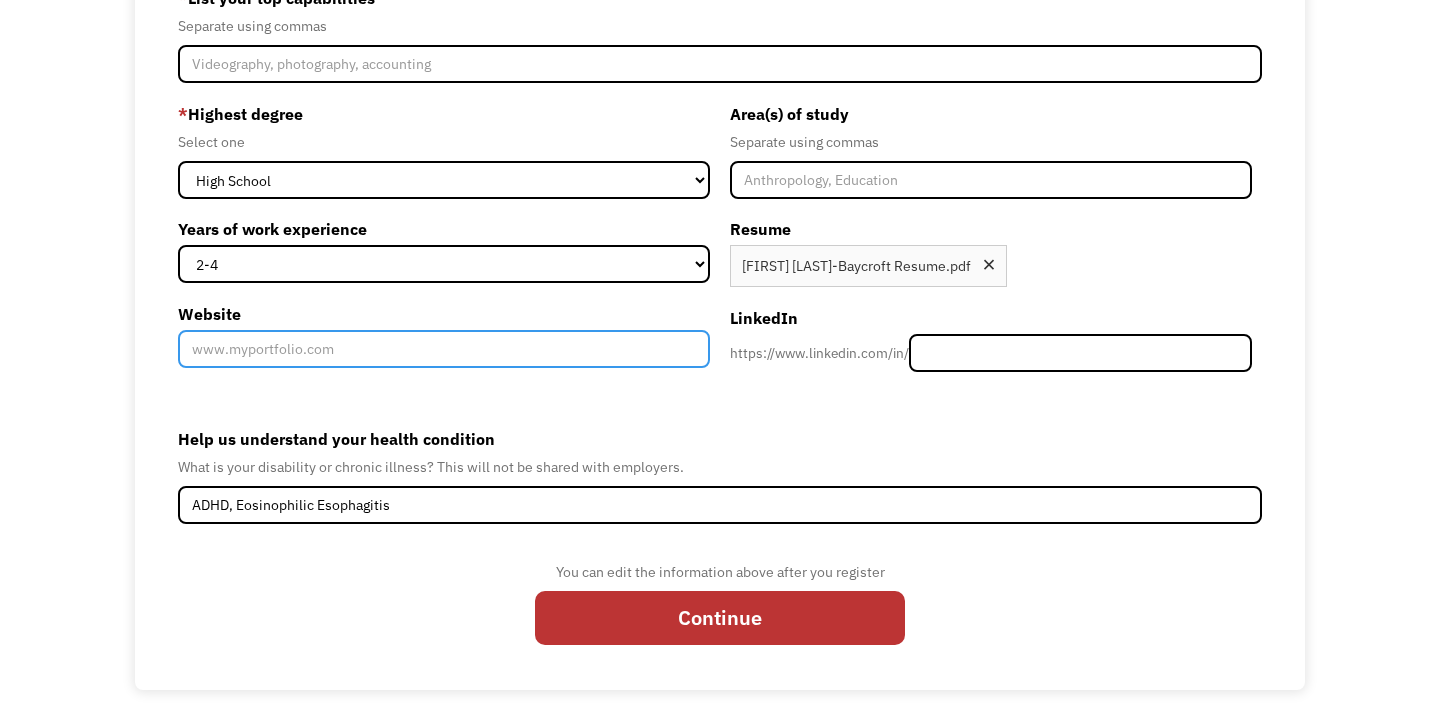 click on "Website" at bounding box center (444, 349) 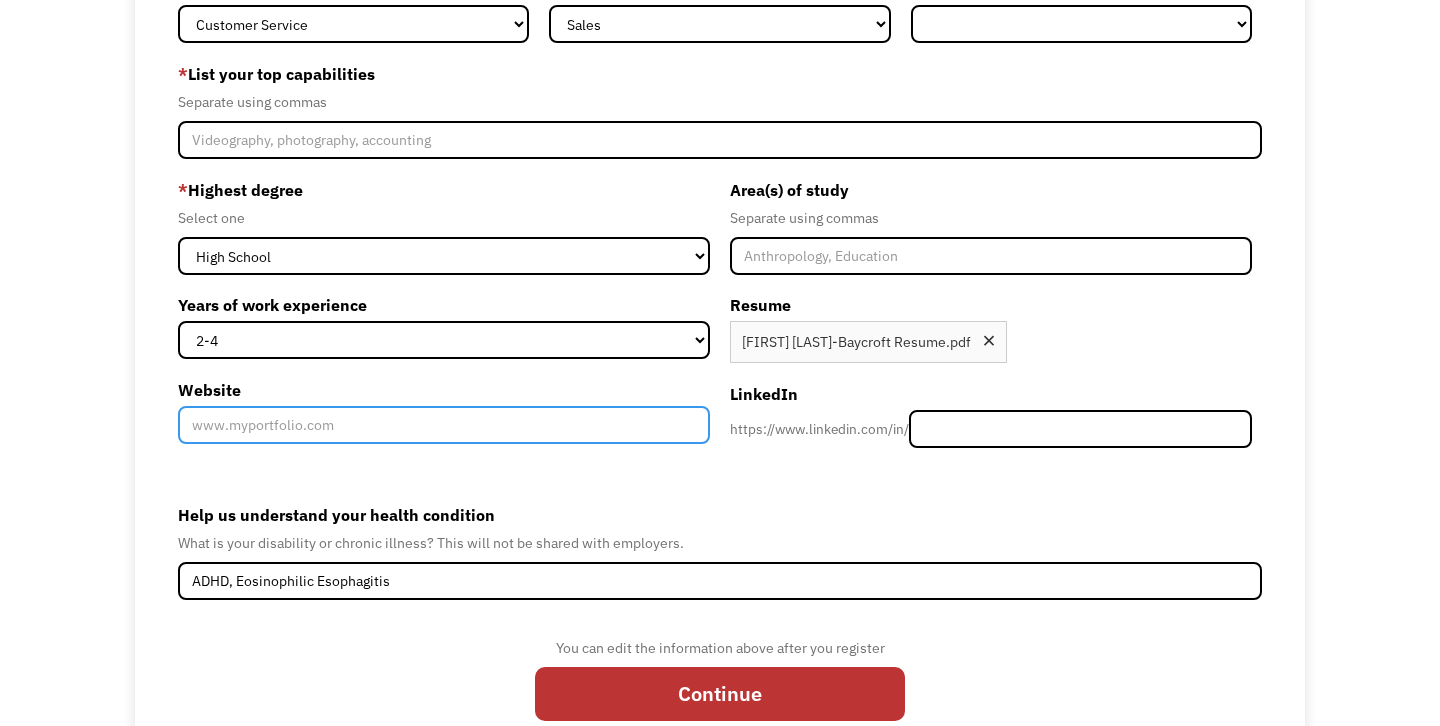 scroll, scrollTop: 206, scrollLeft: 0, axis: vertical 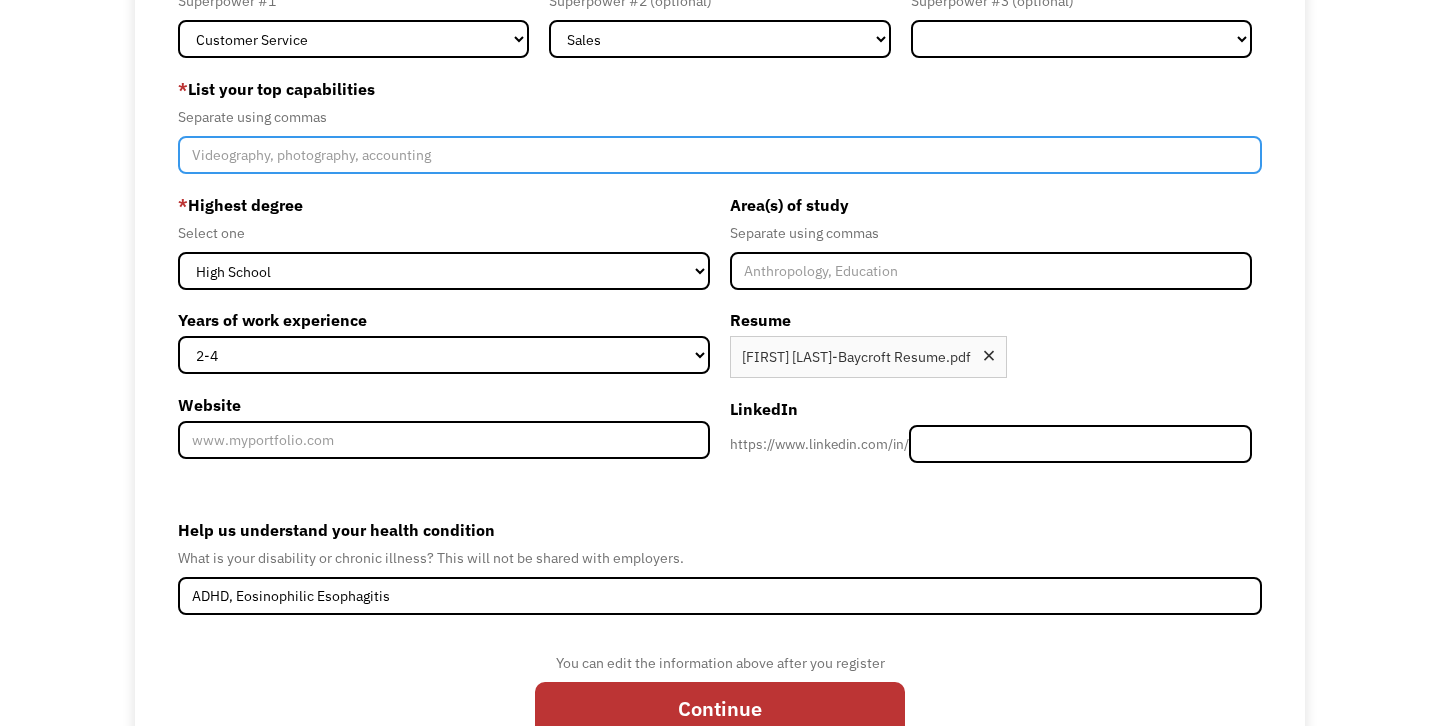 click at bounding box center [720, 155] 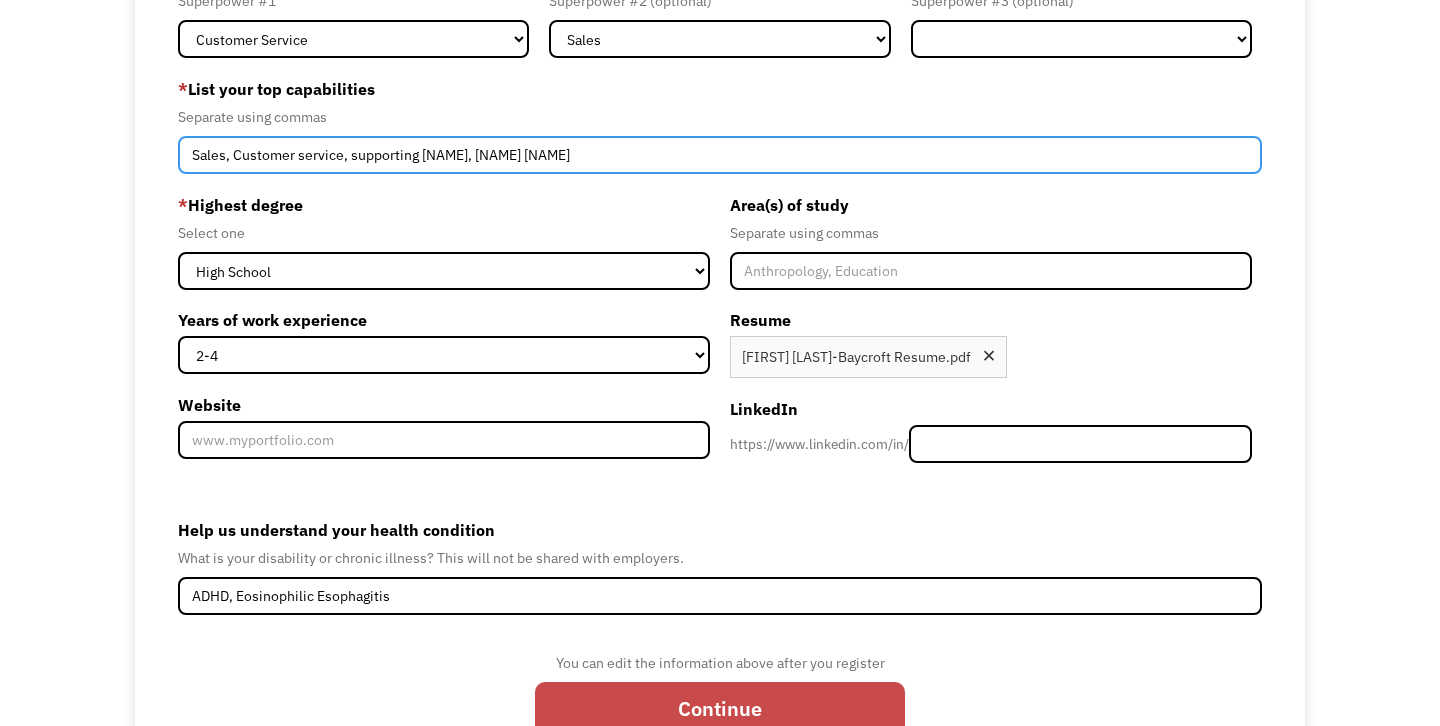 type on "Sales, Customer service, supporting people, teaching others" 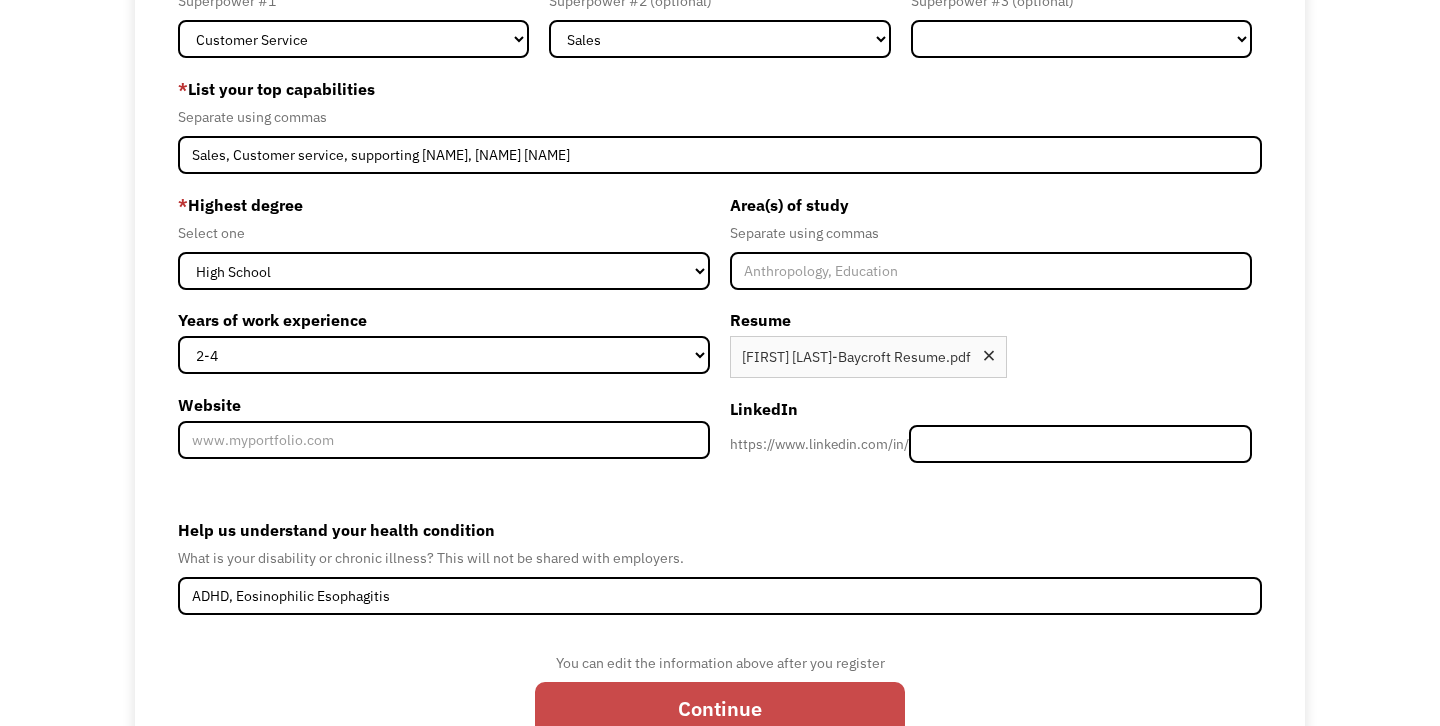 click on "Continue" at bounding box center (720, 708) 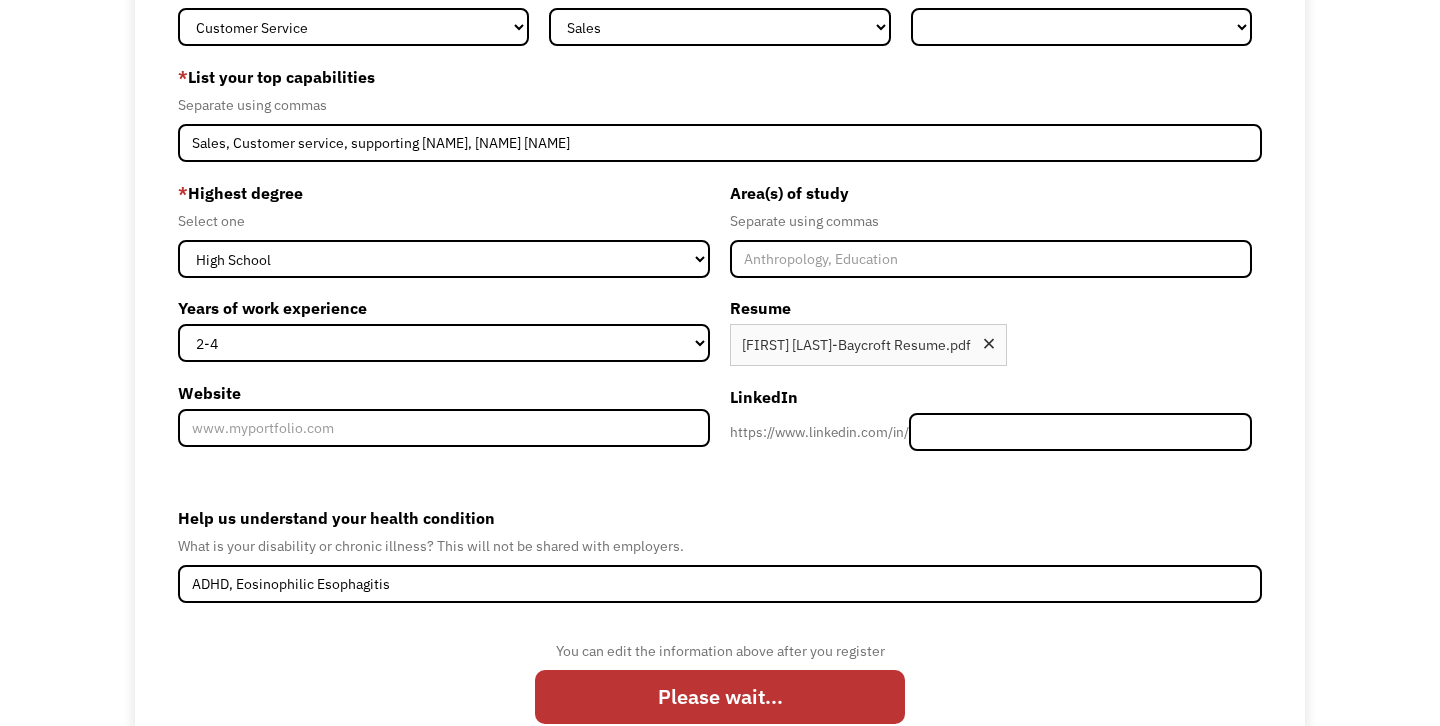 scroll, scrollTop: 297, scrollLeft: 0, axis: vertical 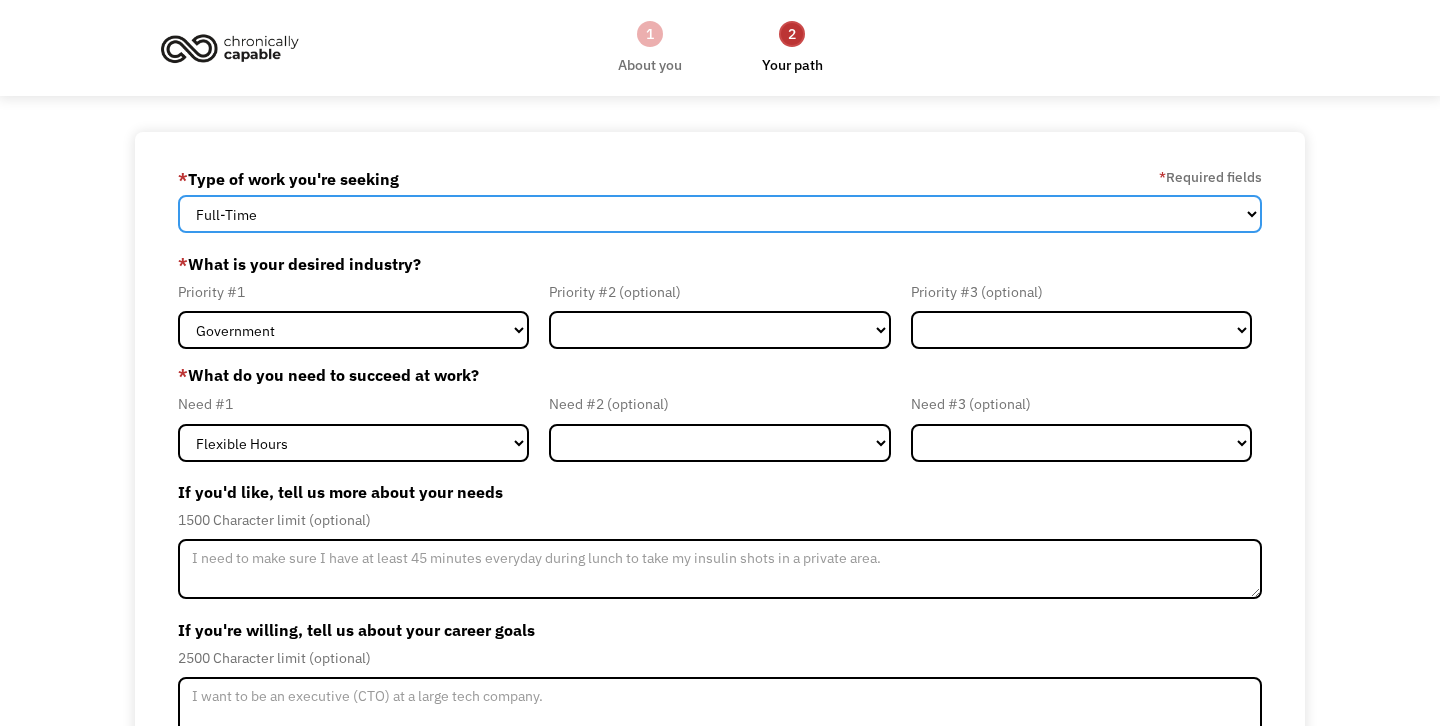click on "Full-Time  Part-Time Both Full-Time and Part-Time" at bounding box center (720, 214) 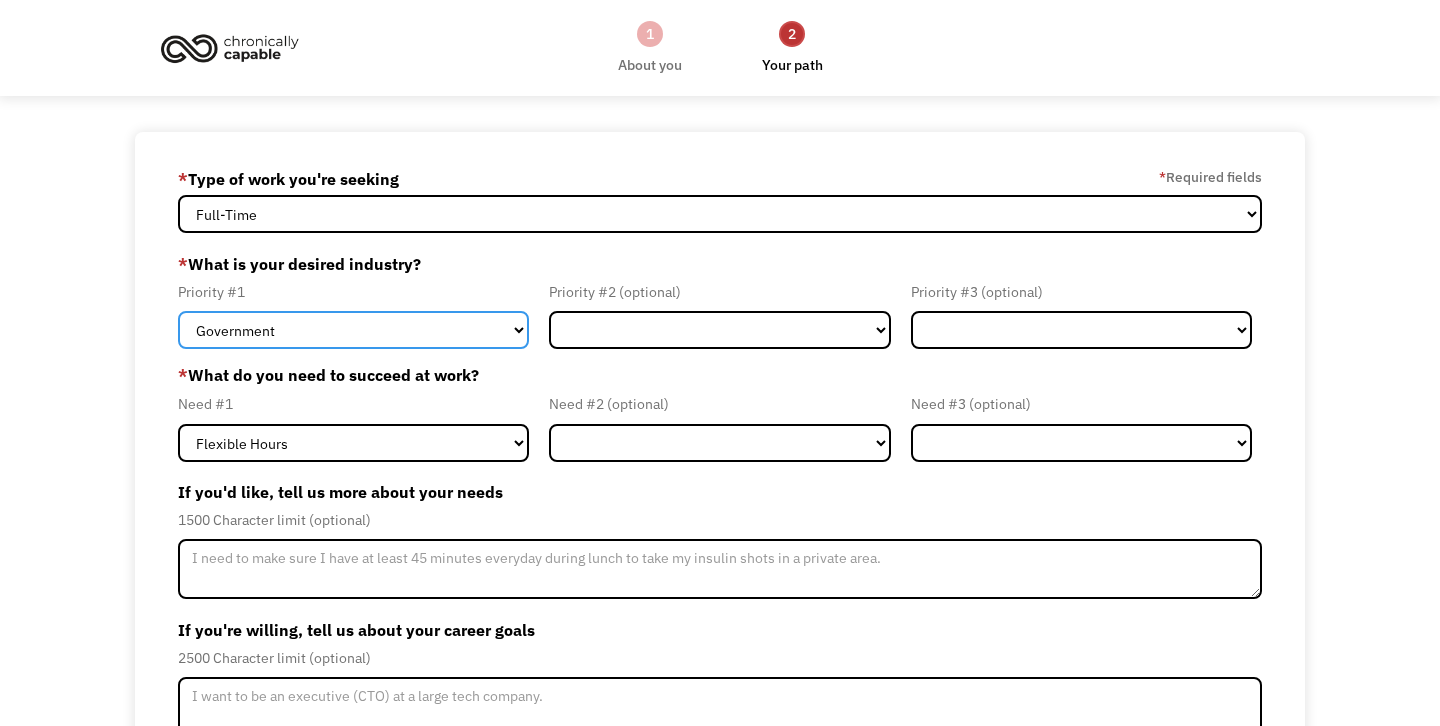 click on "Government Finance & Insurance Health & Social Care Tech & Engineering Creative & Design Administrative Education Other" at bounding box center (353, 330) 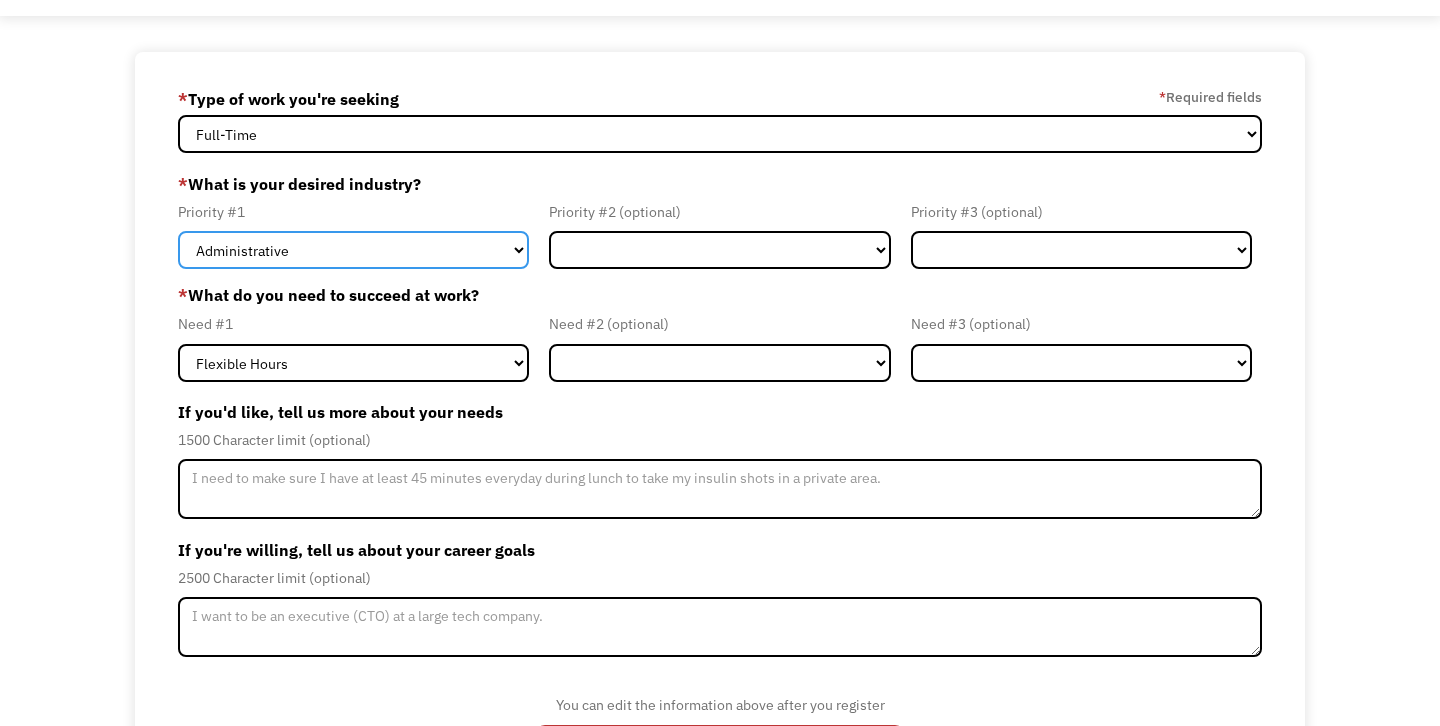 scroll, scrollTop: 88, scrollLeft: 0, axis: vertical 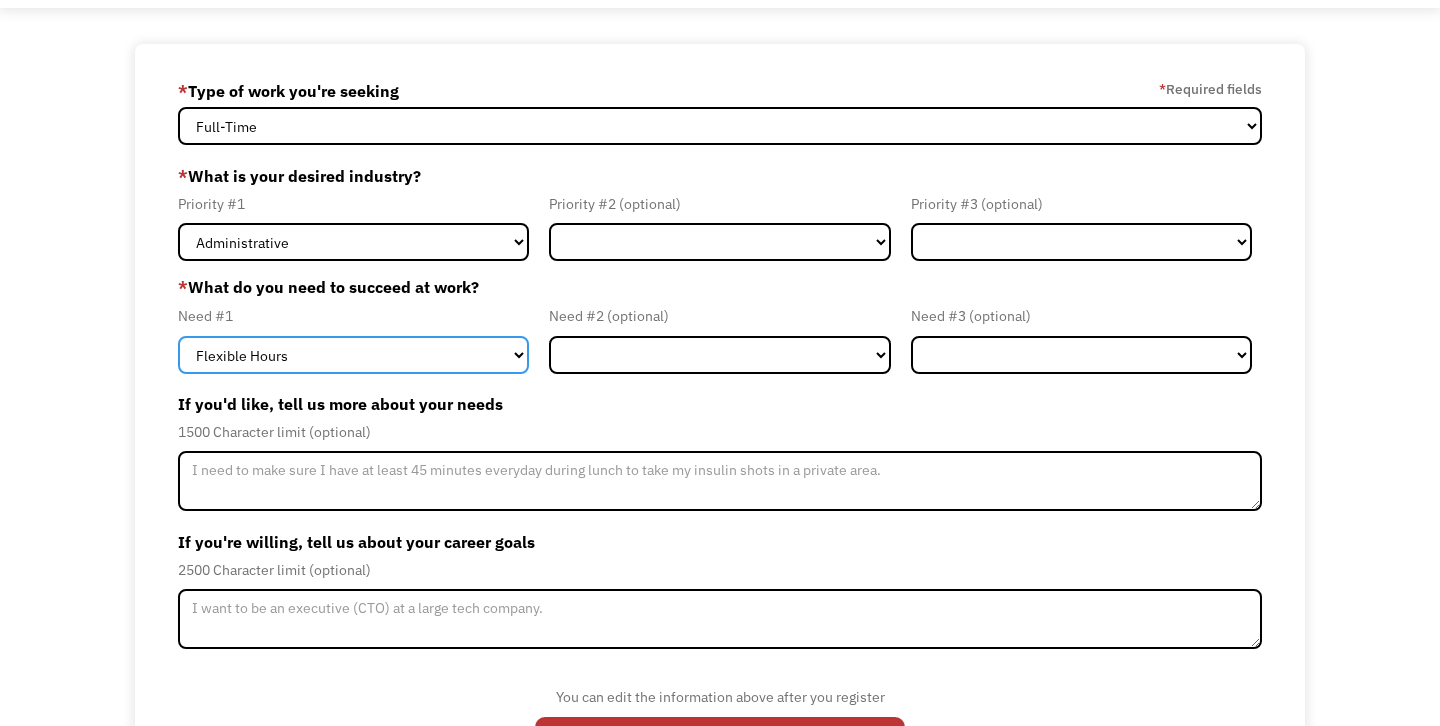 click on "Flexible Hours Remote Work Service Animal On-site Accommodations Visual Support Hearing Support Other" at bounding box center [353, 355] 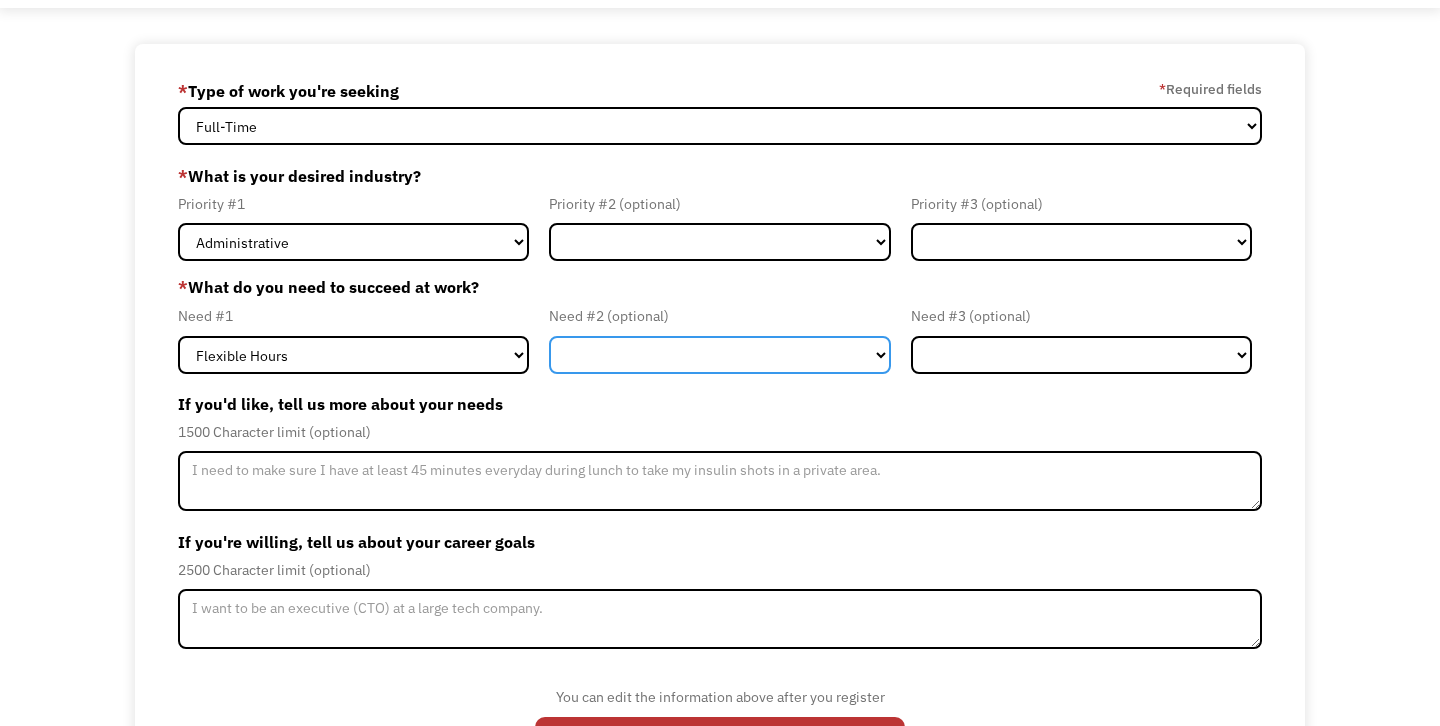 click on "Flexible Hours Remote Work Service Animal On-site Accommodations Visual Support Hearing Support Other" at bounding box center [719, 355] 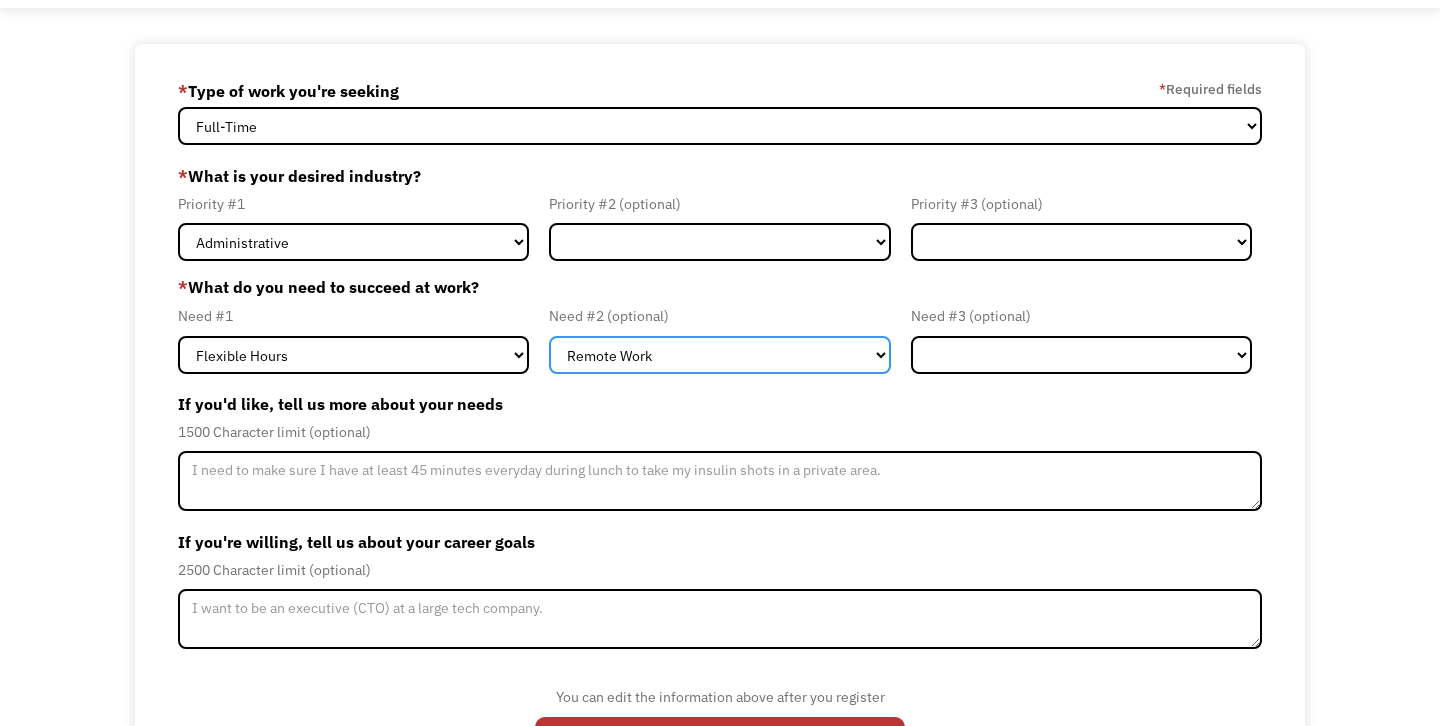scroll, scrollTop: 177, scrollLeft: 0, axis: vertical 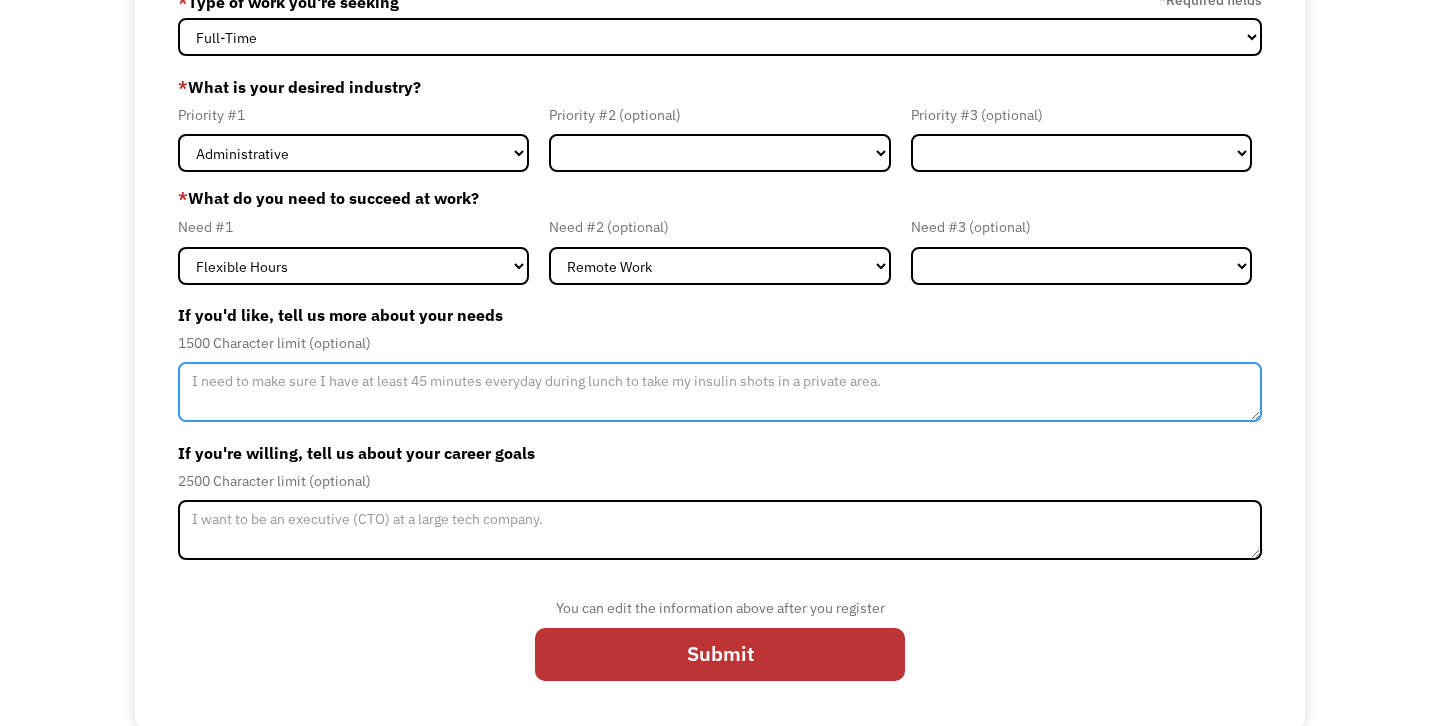 click at bounding box center (720, 392) 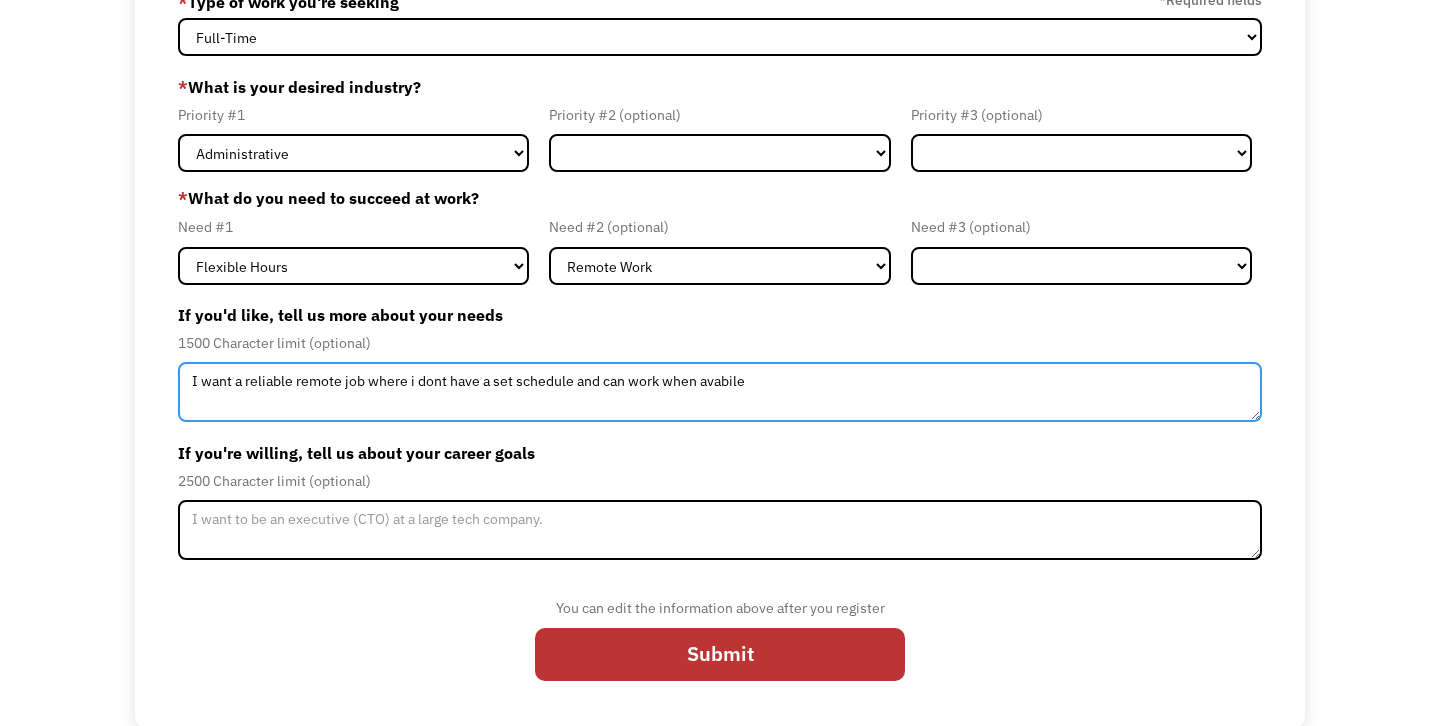 click on "I want a reliable remote job where i dont have a set schedule and can work when avabile" at bounding box center (720, 392) 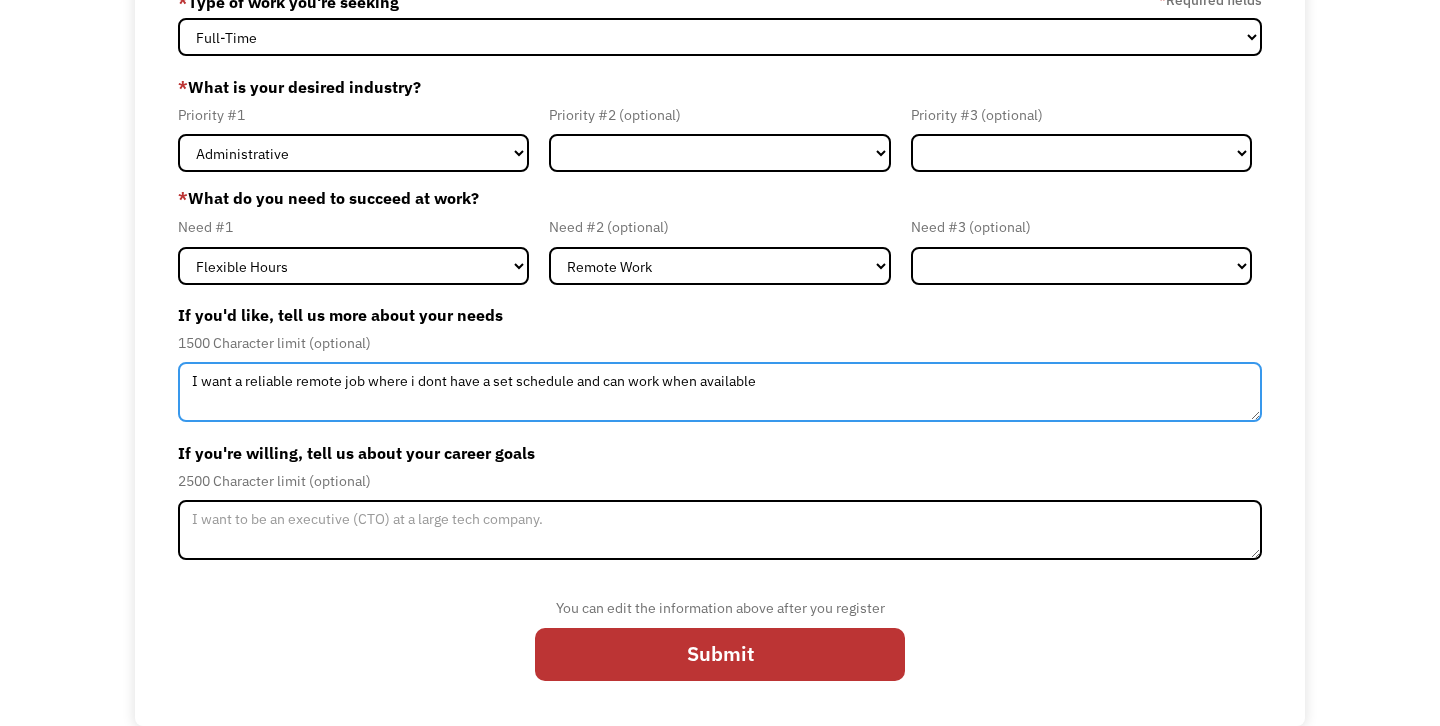 type on "I want a reliable remote job where i dont have a set schedule and can work when available" 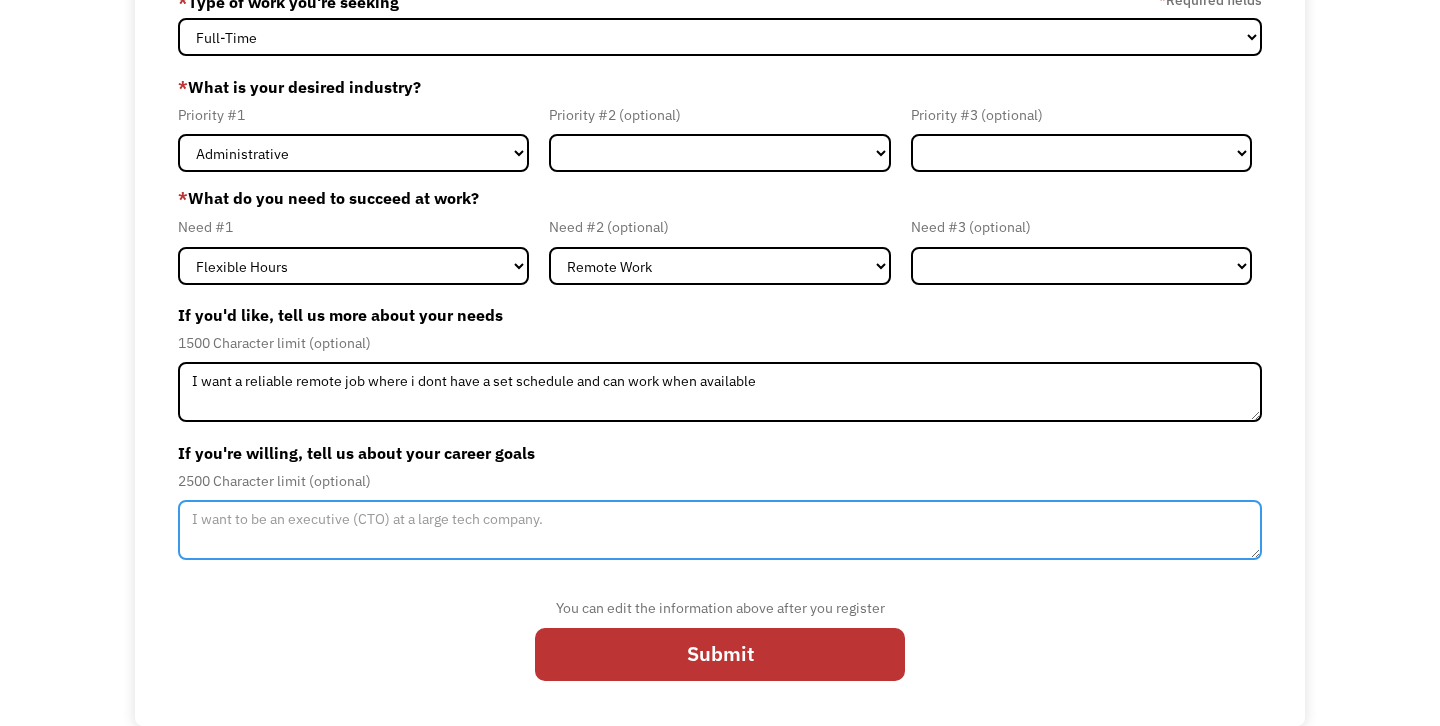 click at bounding box center (720, 530) 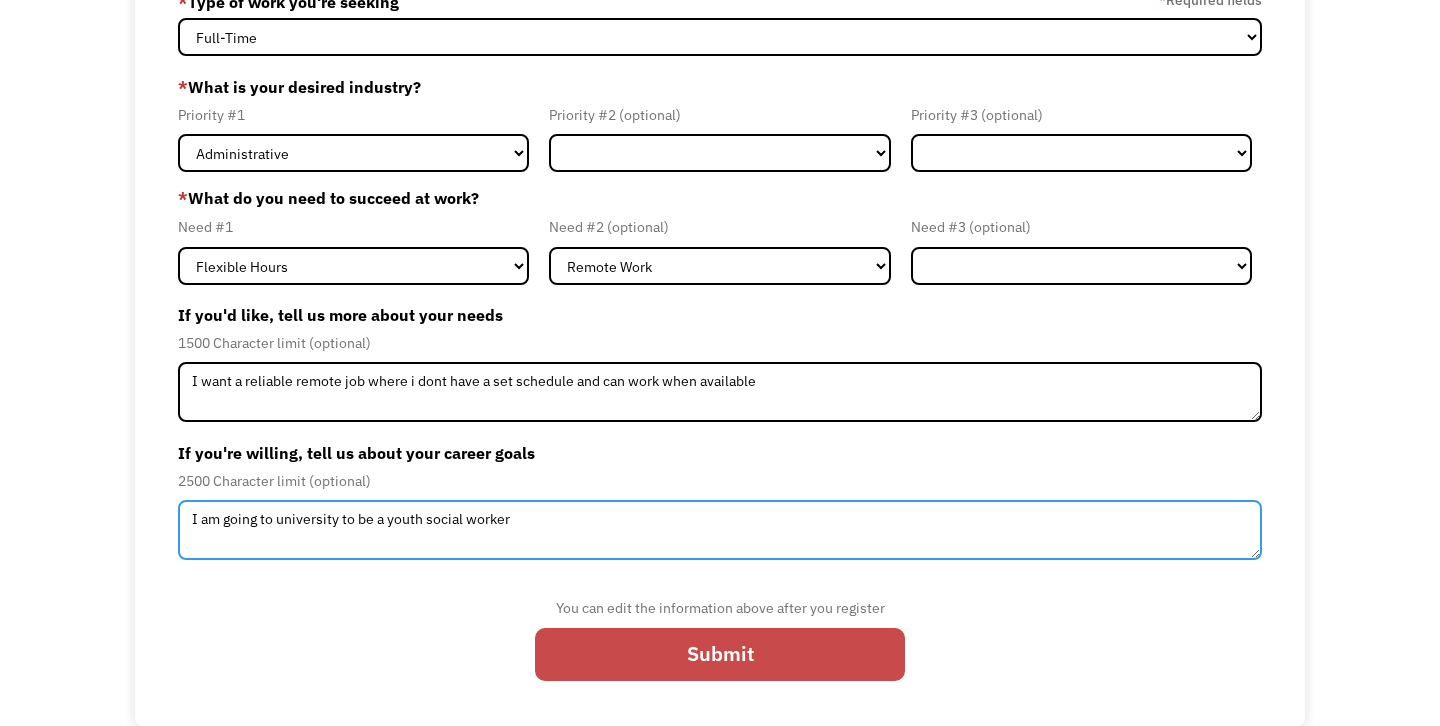 type on "I am going to university to be a youth social worker" 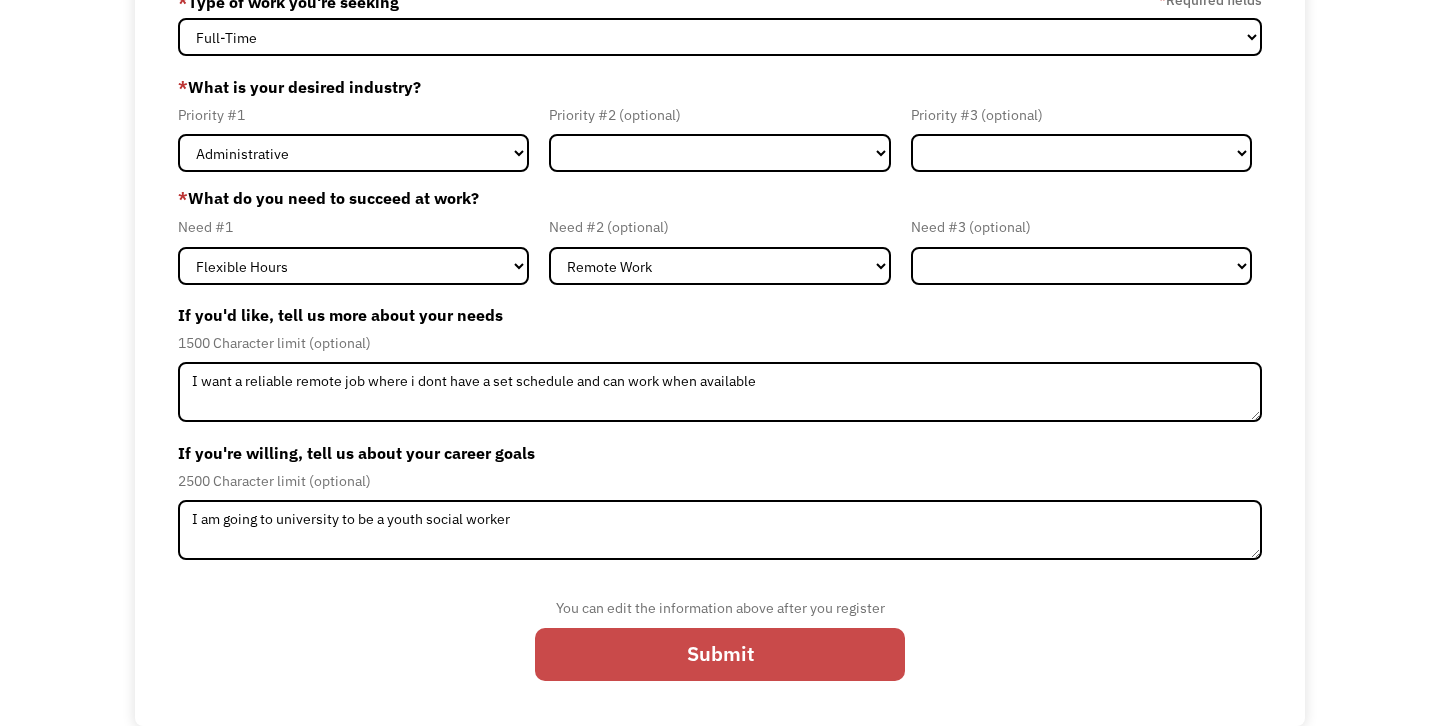 click on "Submit" at bounding box center [720, 654] 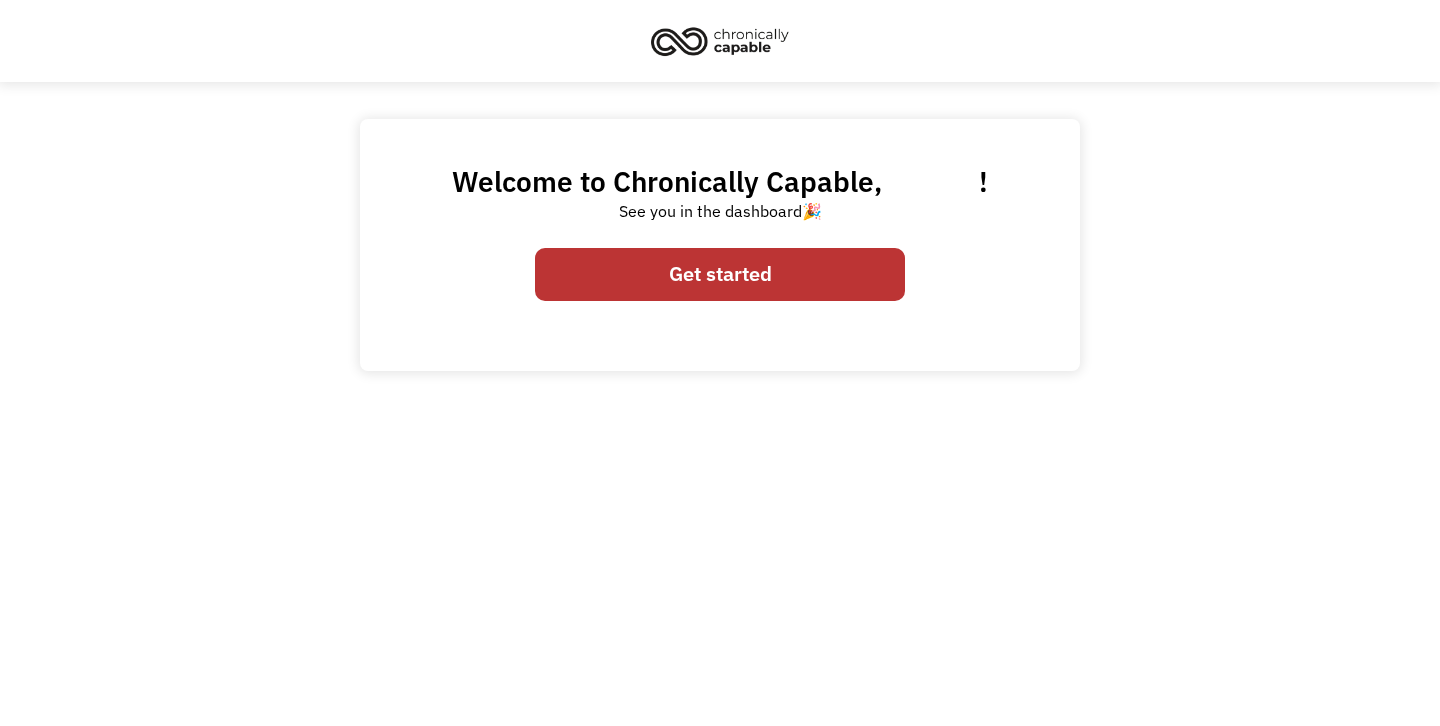 scroll, scrollTop: 0, scrollLeft: 0, axis: both 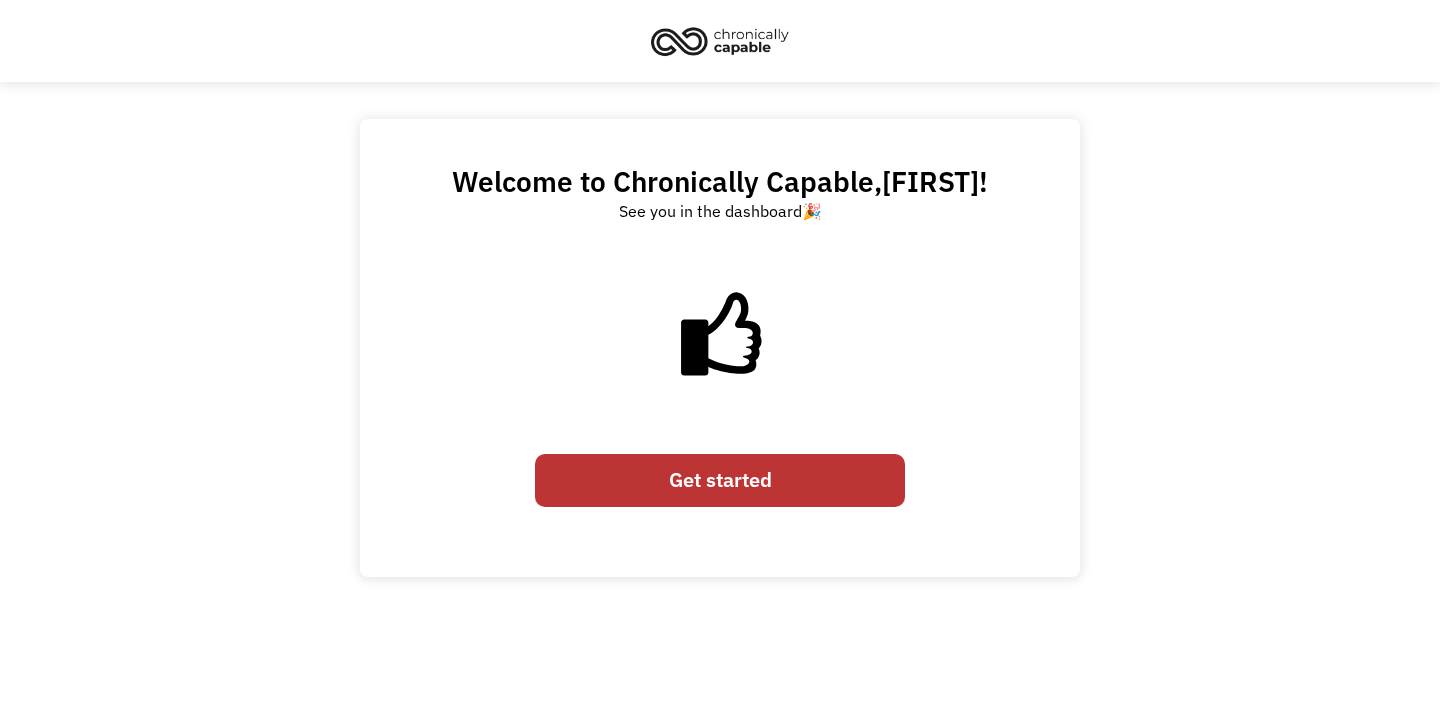 click on "Get started" at bounding box center [720, 480] 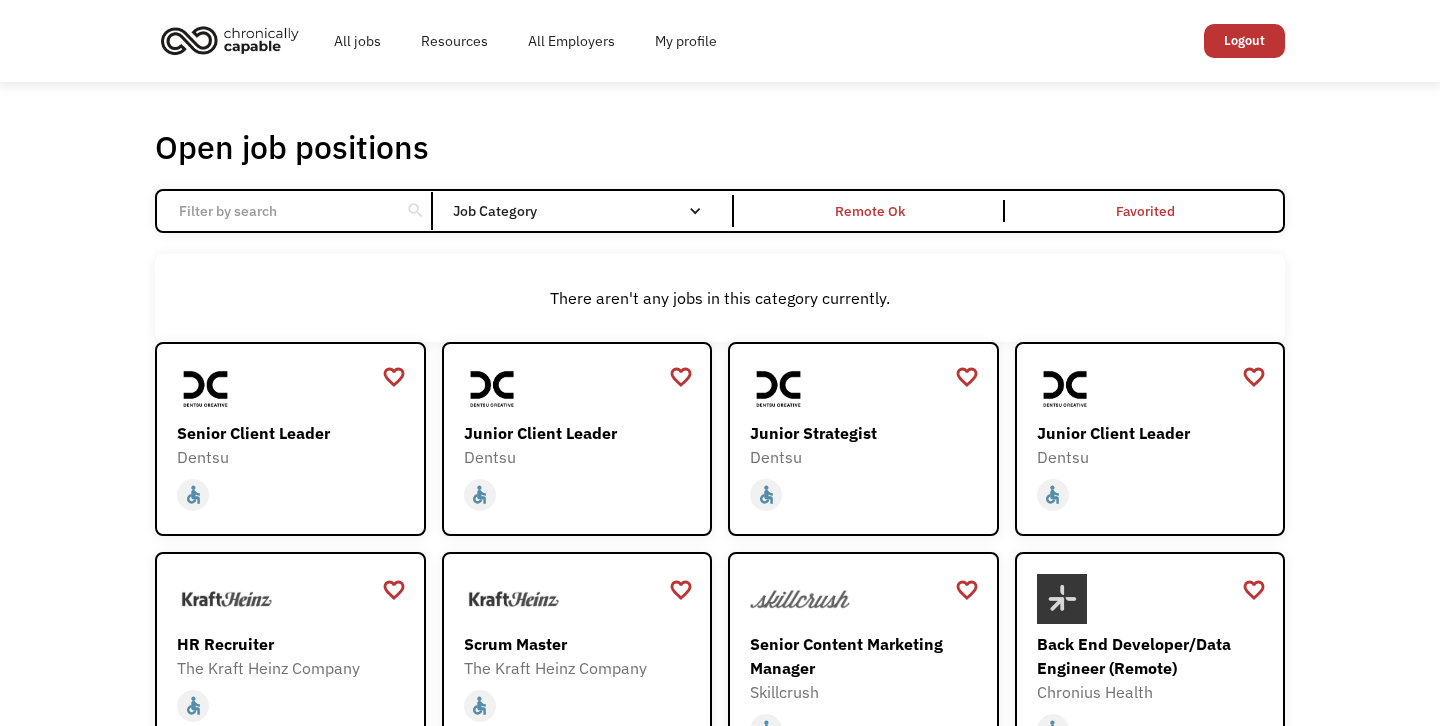 scroll, scrollTop: 0, scrollLeft: 0, axis: both 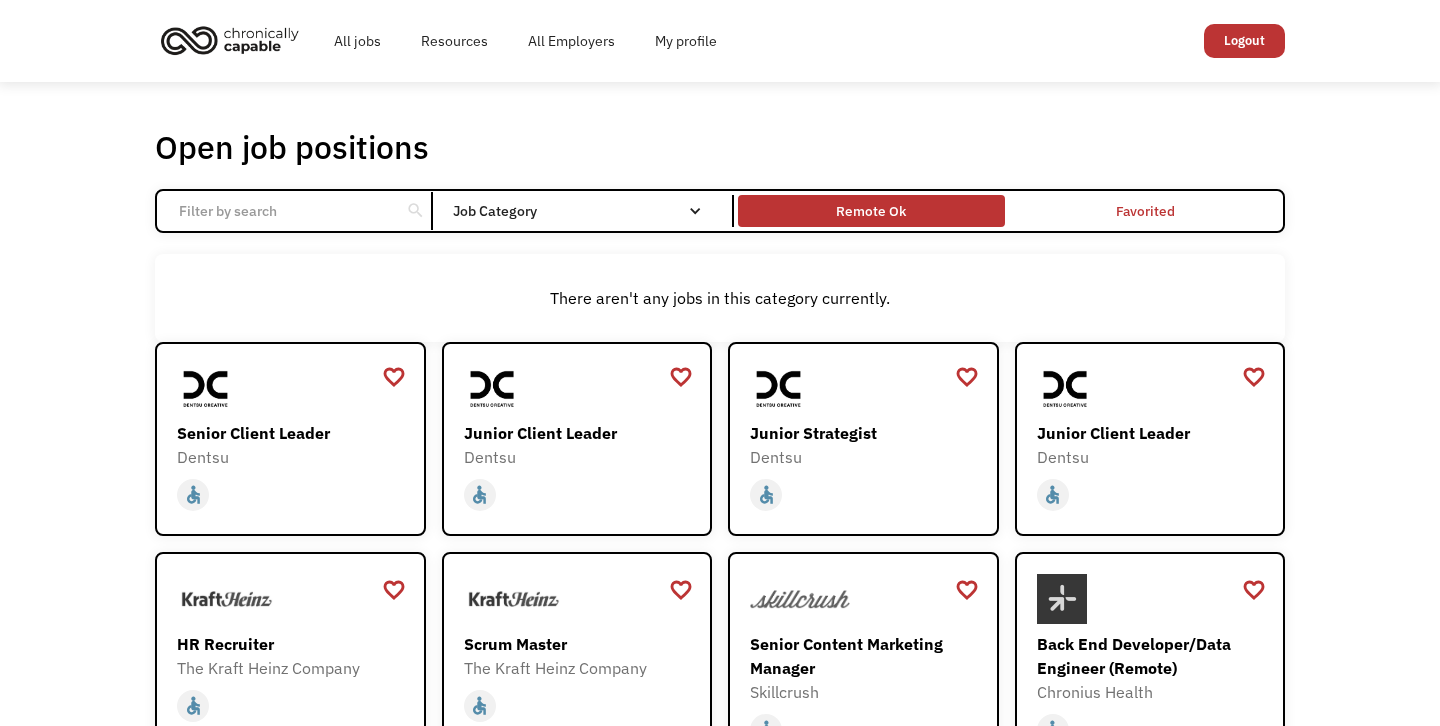 click on "Remote Ok" at bounding box center [871, 211] 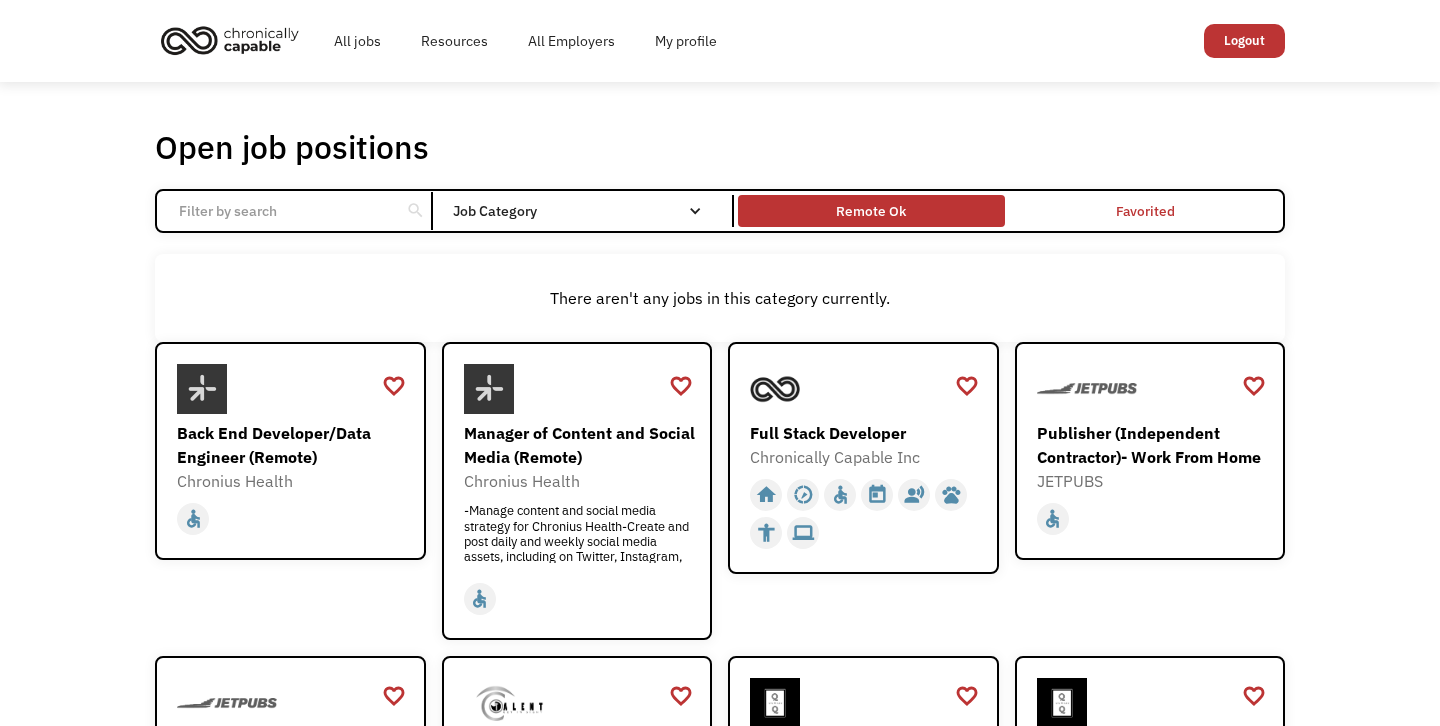 click on "Remote Ok" at bounding box center (871, 211) 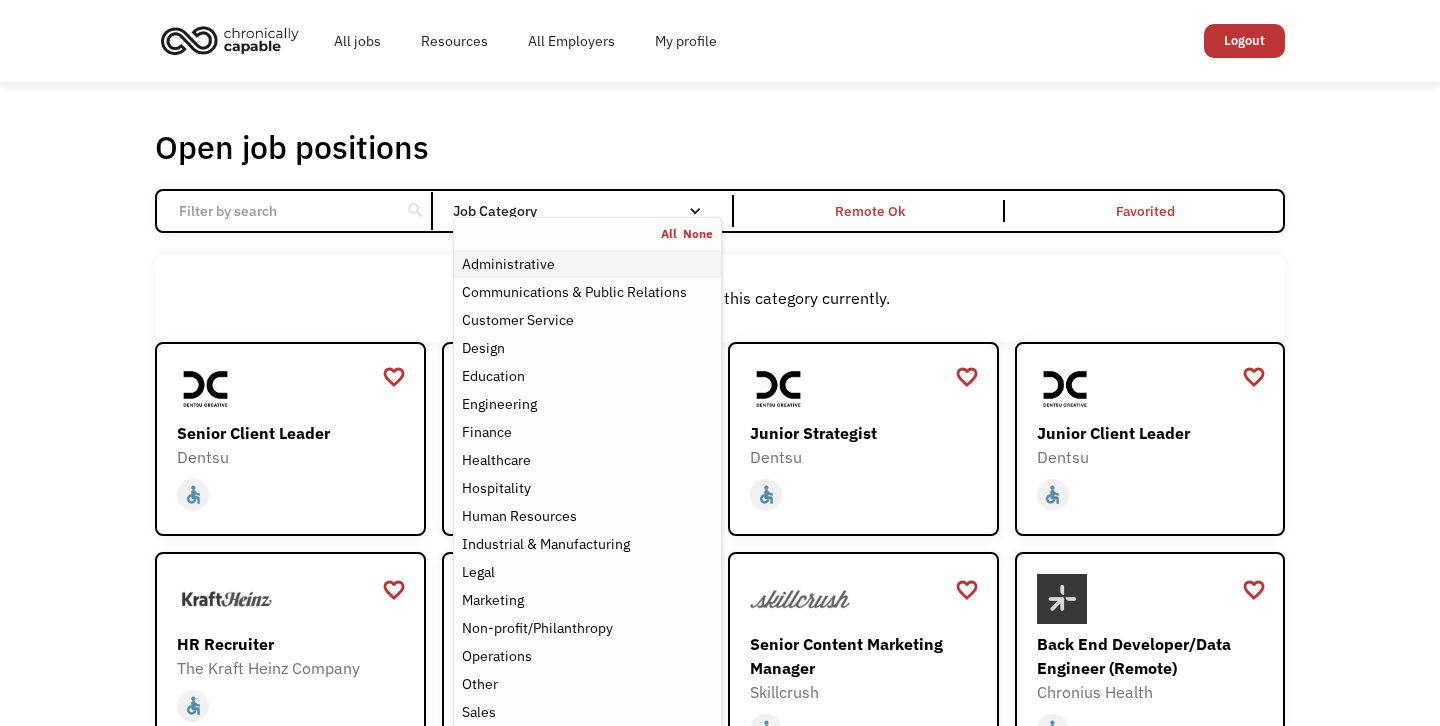 click on "Administrative" at bounding box center (587, 264) 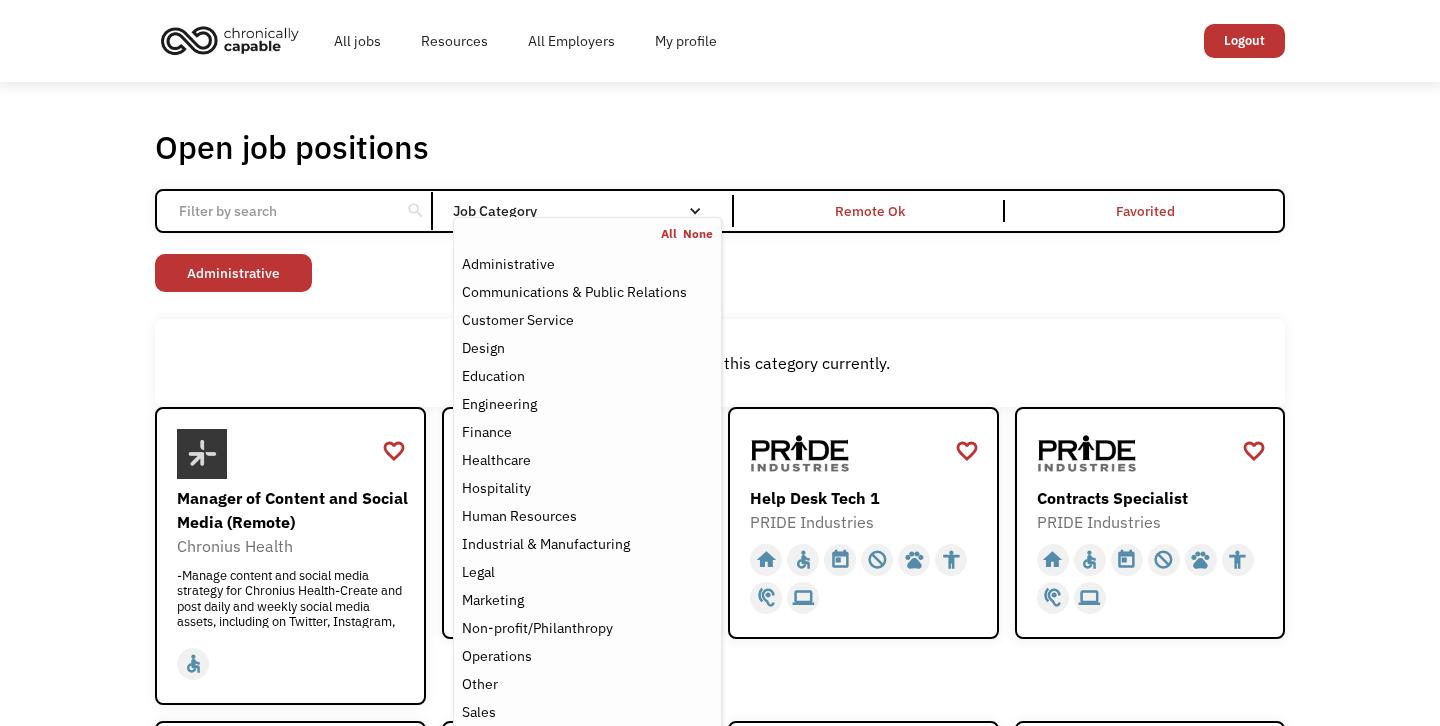 click on "Open job positions You have  X  liked items Search search Filter by category Administration Communications & Public Relations Customer Service Design Education Engineering Finance Healthcare Hospitality Human Resources Industrial & Manufacturing Legal Marketing Operations Sales Science Technology Transportation Other Job Category All None Administrative Communications & Public Relations Customer Service Design Education Engineering Finance Healthcare Hospitality Human Resources Industrial & Manufacturing Legal Marketing Non-profit/Philanthropy Operations Other Sales Science Technology Transportation Filter by type Full-time Part-time Remote Ok Favorited Favorited Thank you! Your submission has been received! Oops! Something went wrong while submitting the form. Non-profit/Philanthropy Other Transportation Technology Science Sales Operations Marketing Legal Industrial & Manufacturing Human Resources Hospitality Healthcare Finance Engineering Education Design Customer Service Communications & Public Relations" at bounding box center (720, 1031) 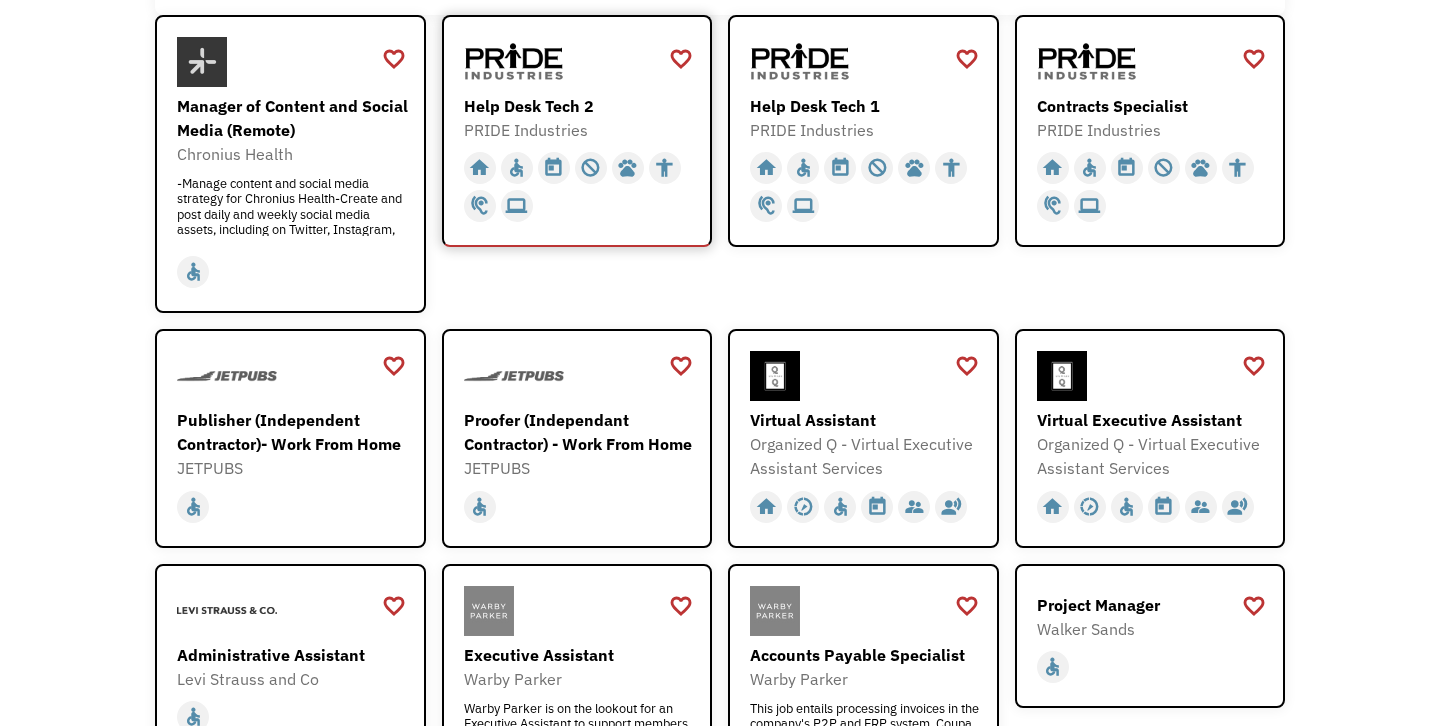 scroll, scrollTop: 521, scrollLeft: 0, axis: vertical 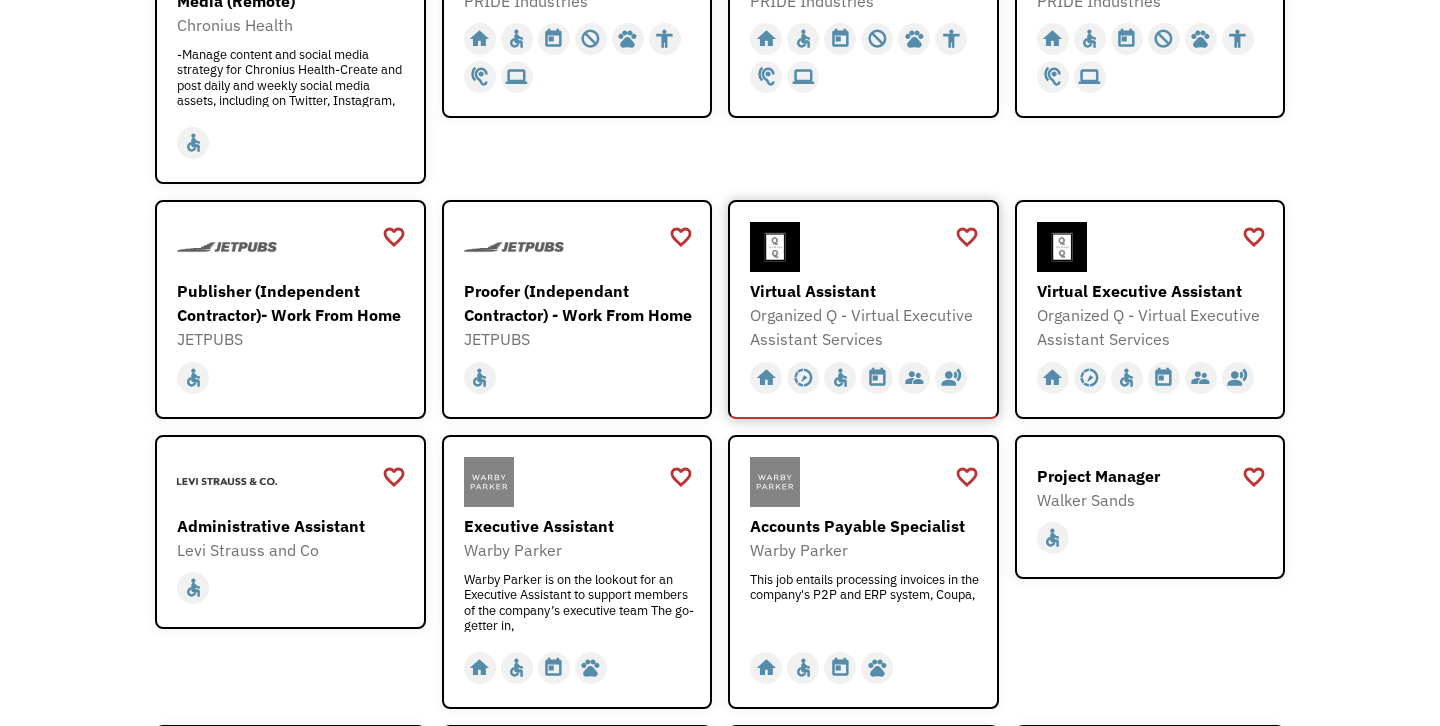 click on "Virtual Assistant" at bounding box center (0, 0) 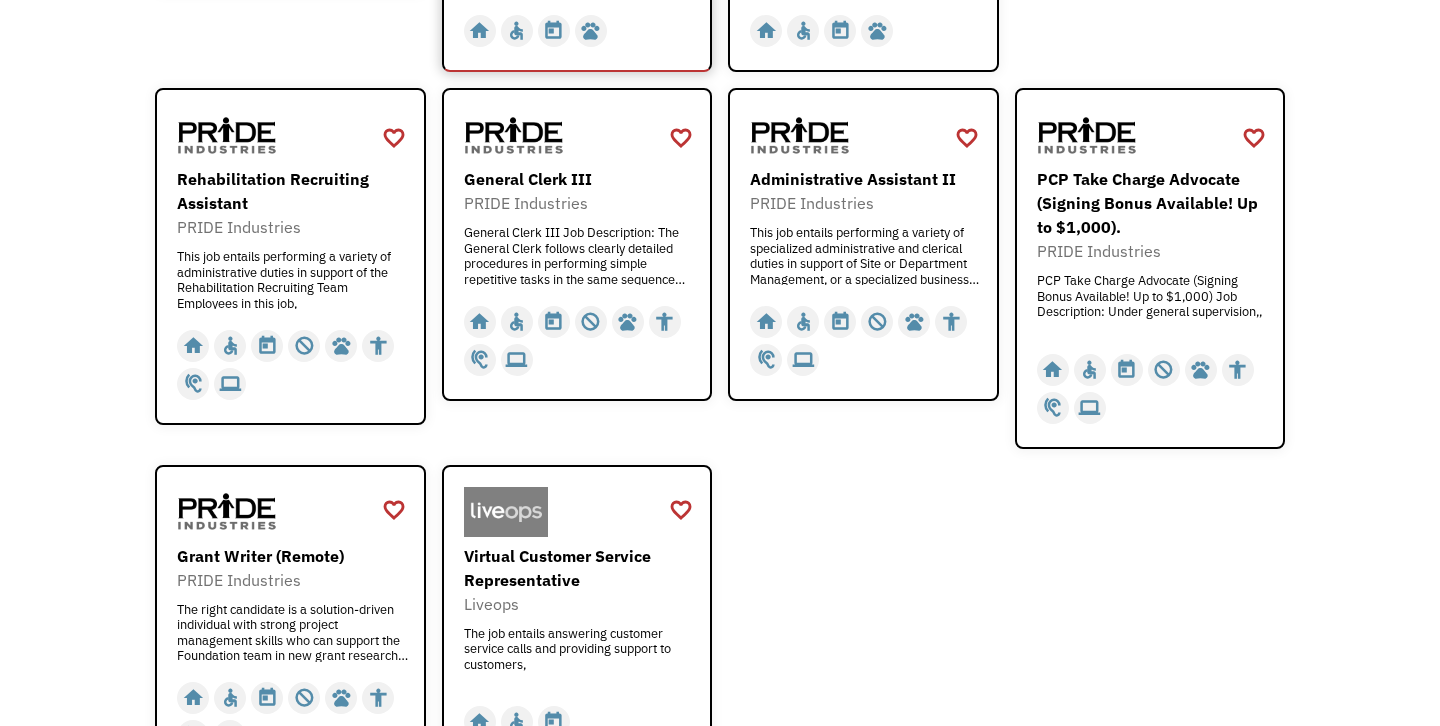 scroll, scrollTop: 1161, scrollLeft: 0, axis: vertical 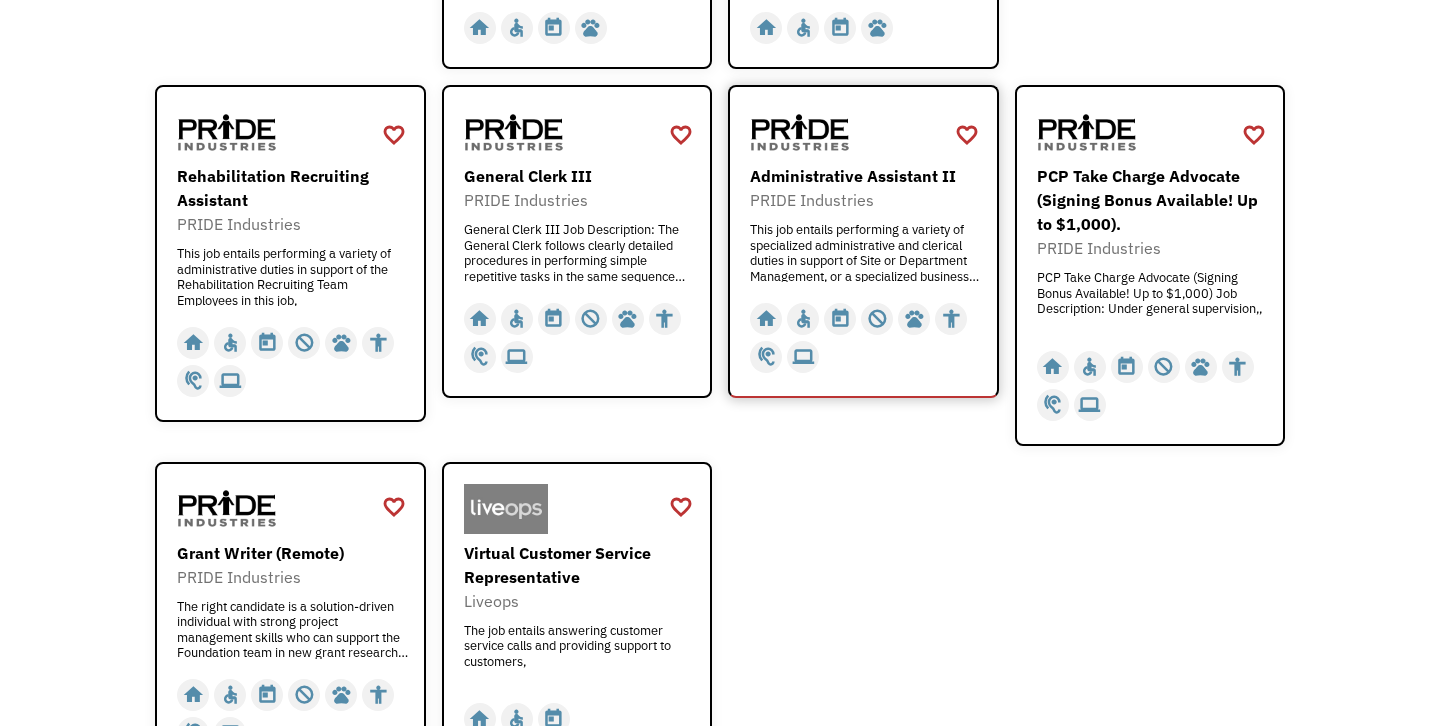 click on "PRIDE Industries" at bounding box center [0, 0] 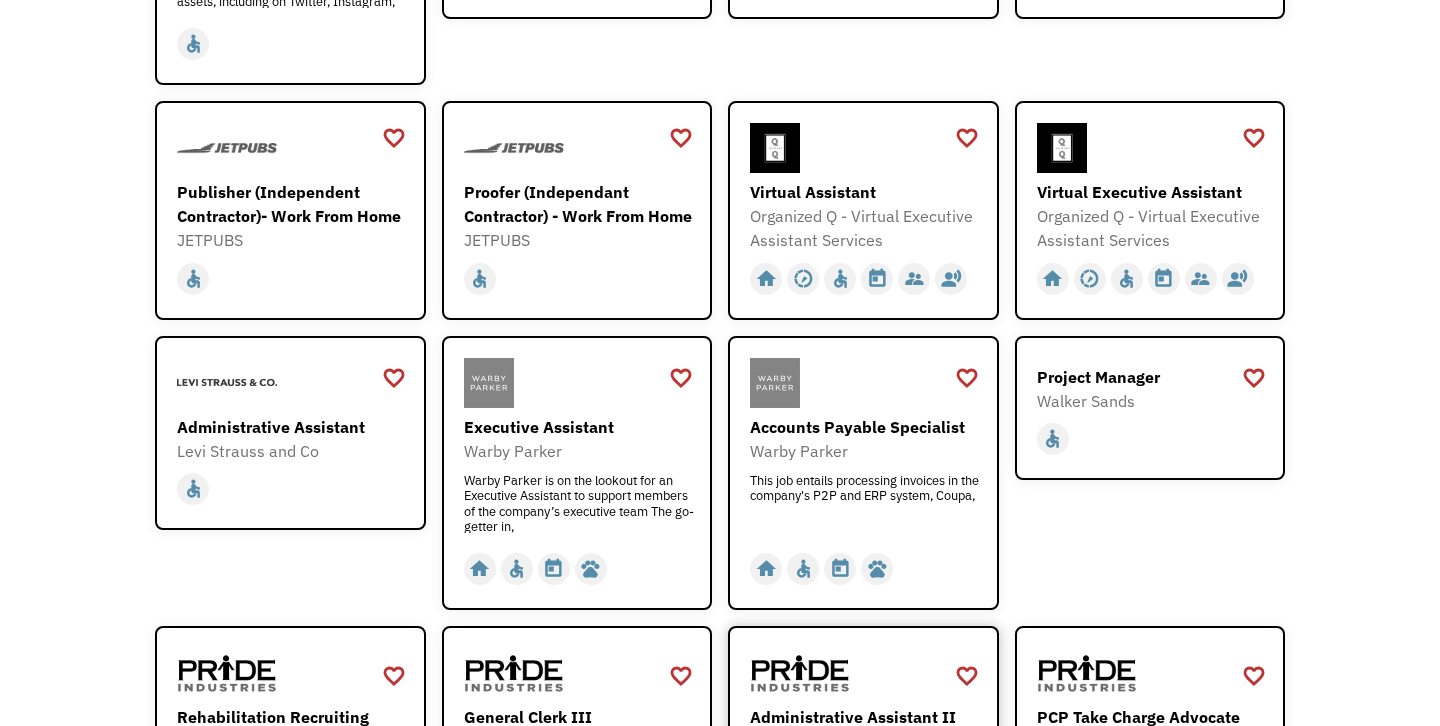 scroll, scrollTop: 0, scrollLeft: 0, axis: both 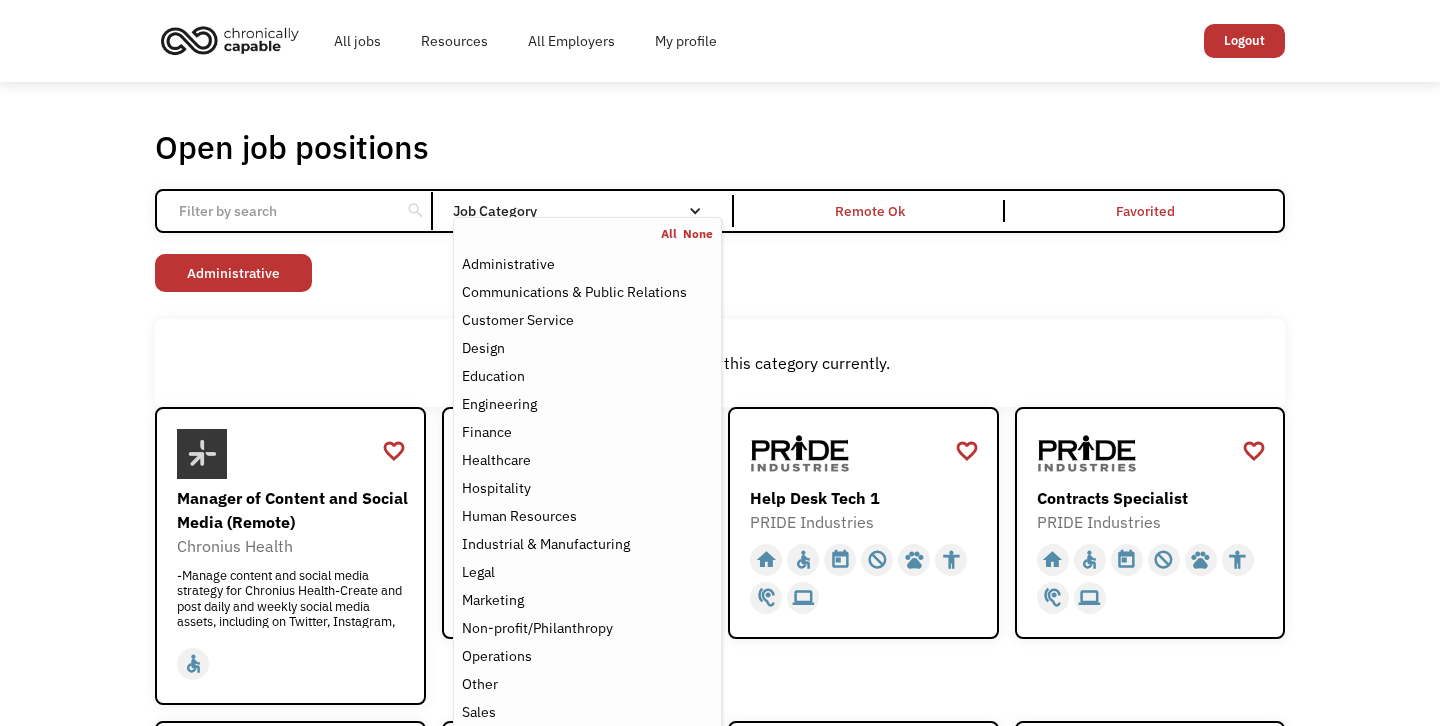 click on "Job Category" at bounding box center (587, 211) 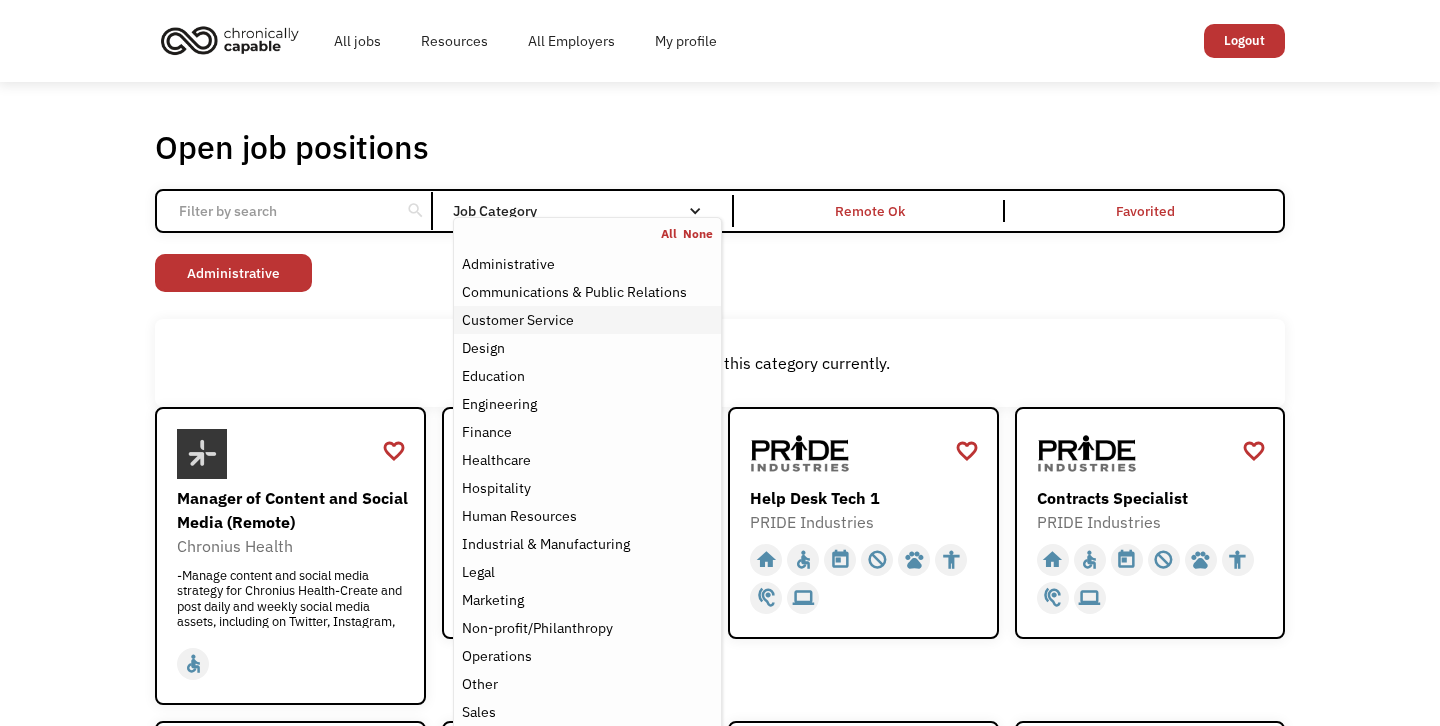 click on "Customer Service" at bounding box center [508, 264] 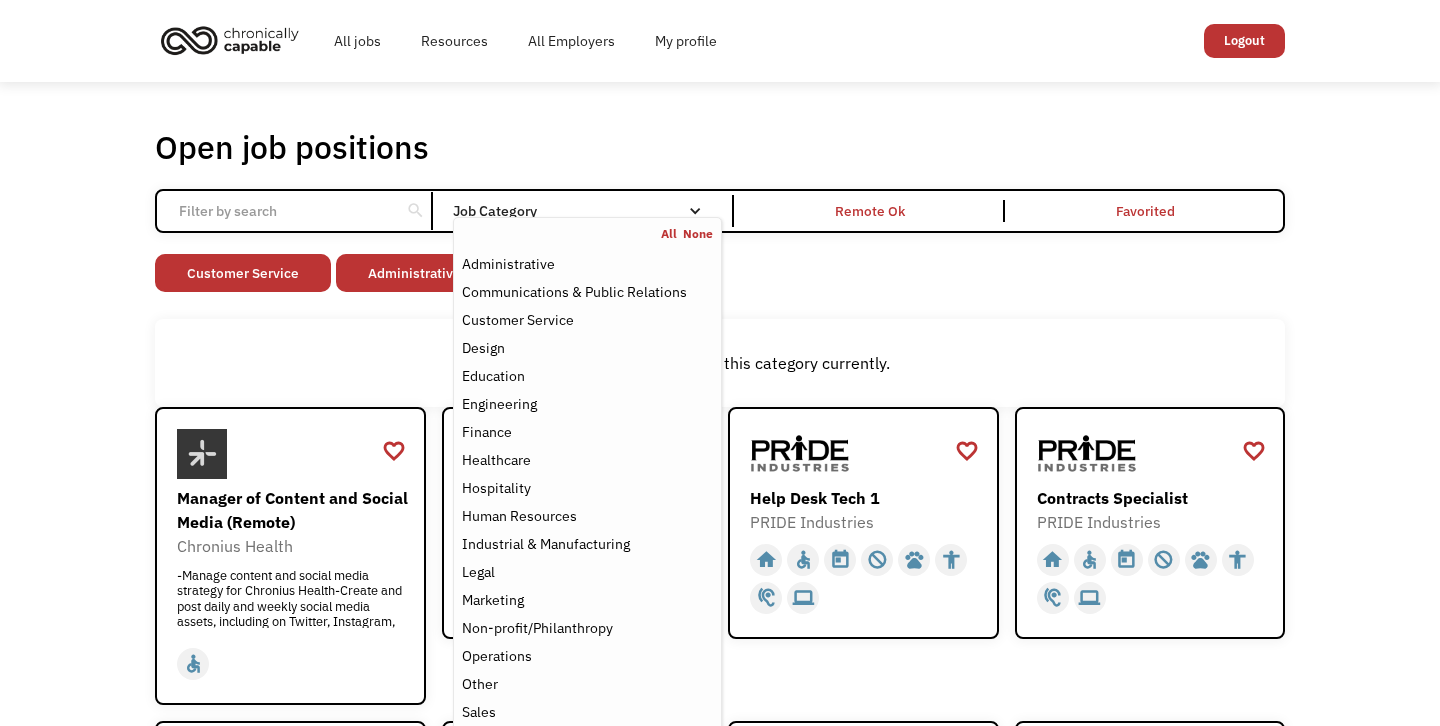 click on "Open job positions You have  X  liked items Search" at bounding box center [720, 147] 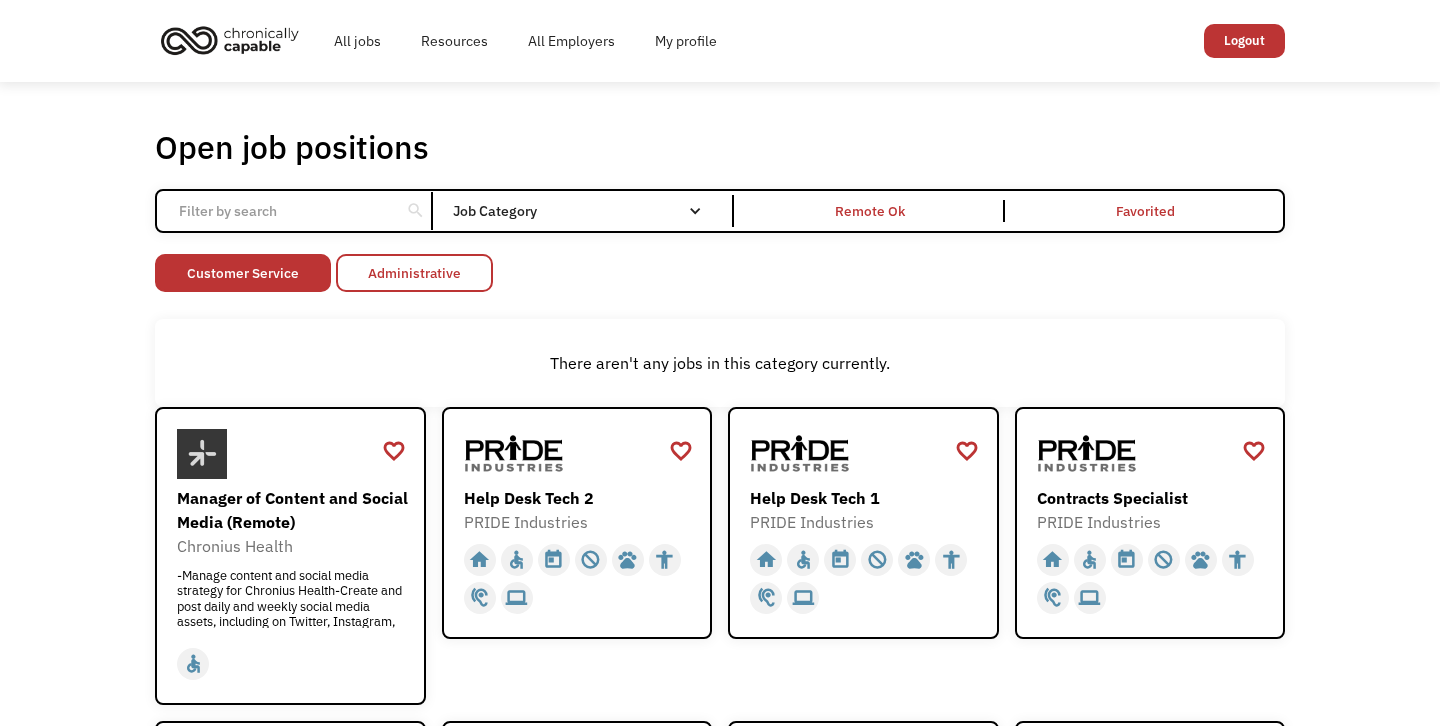 click on "Administrative" at bounding box center [0, 0] 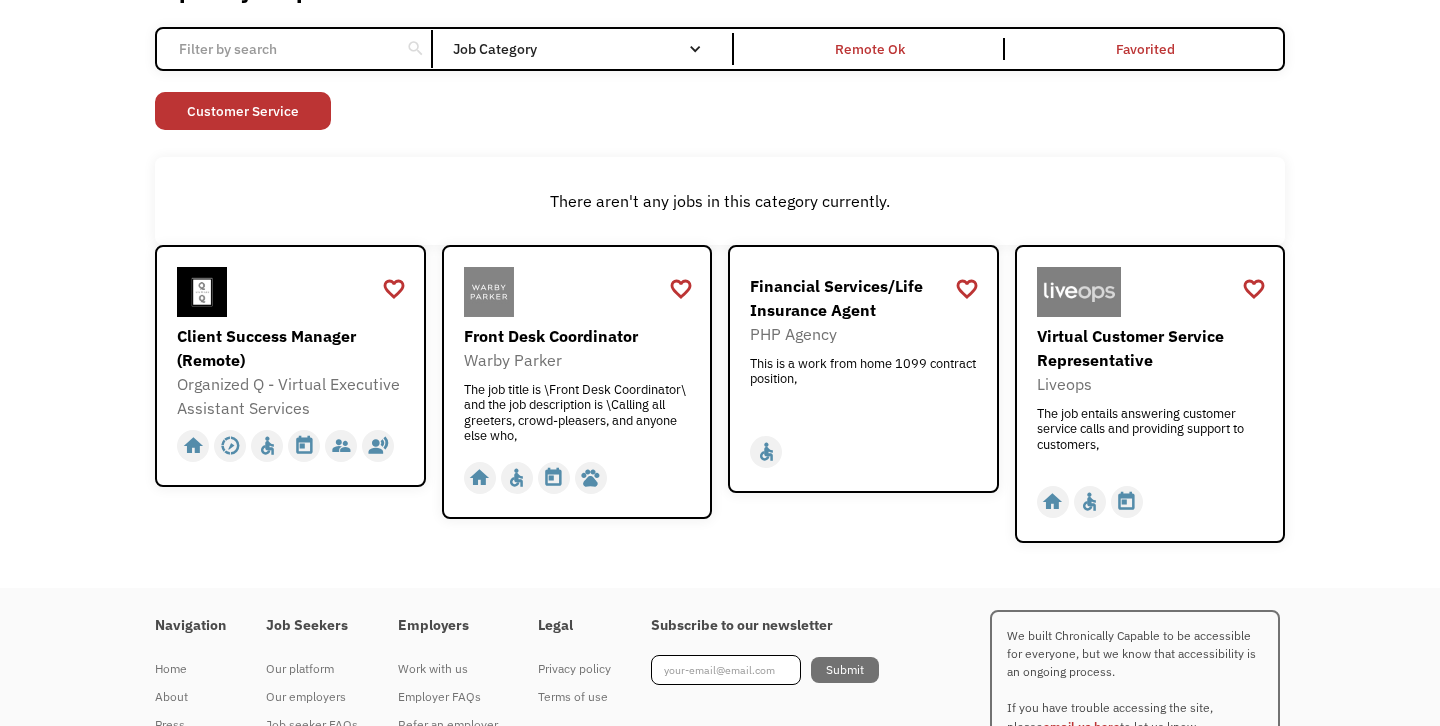 scroll, scrollTop: 175, scrollLeft: 0, axis: vertical 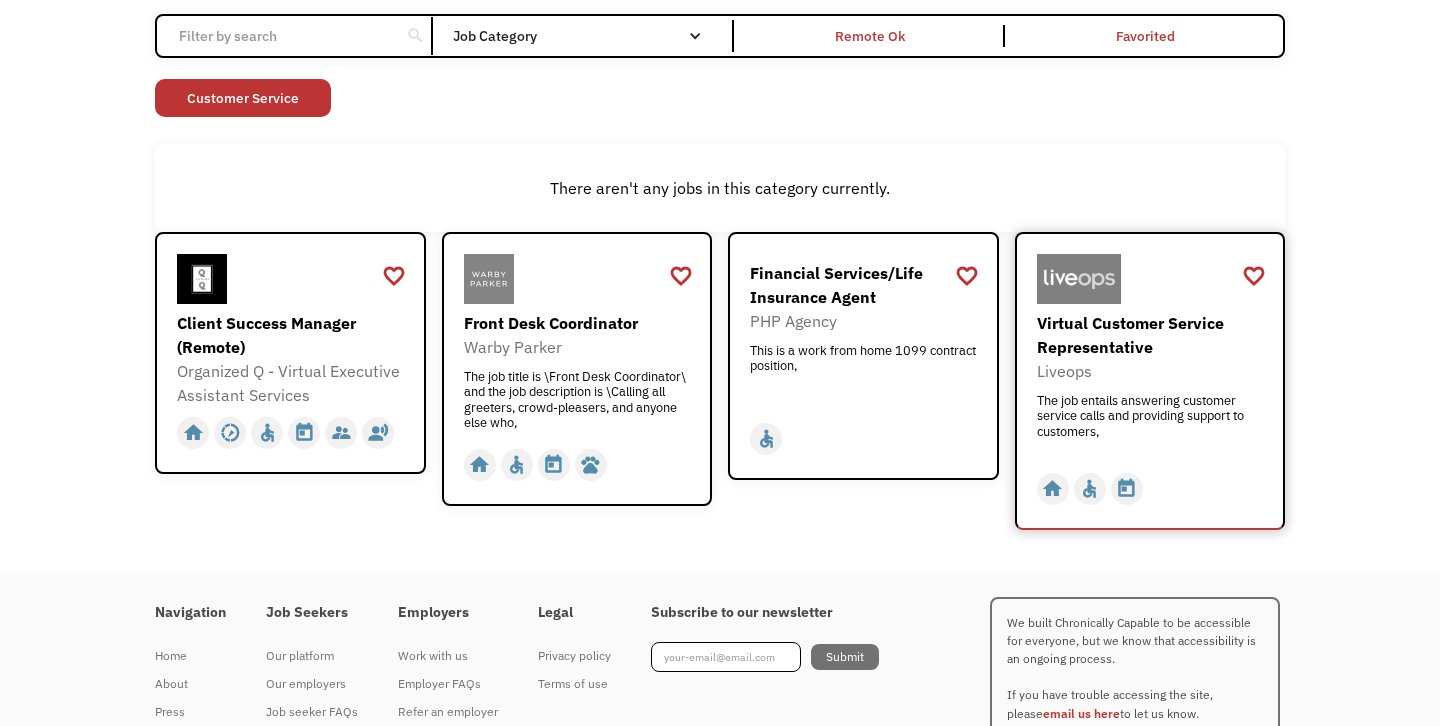 click on "Virtual Customer Service Representative Liveops The job entails answering customer service calls and providing support to customers, The job entails answering customer service calls and providing support to customers,
https://join.liveops.com/job/remote-work-from-home-independent-contractor-call-center-representative/?utm_source=chronicallycapable&utm_medium=jobboard&utm_campaign=chronicallycapablewaccs" at bounding box center [0, 0] 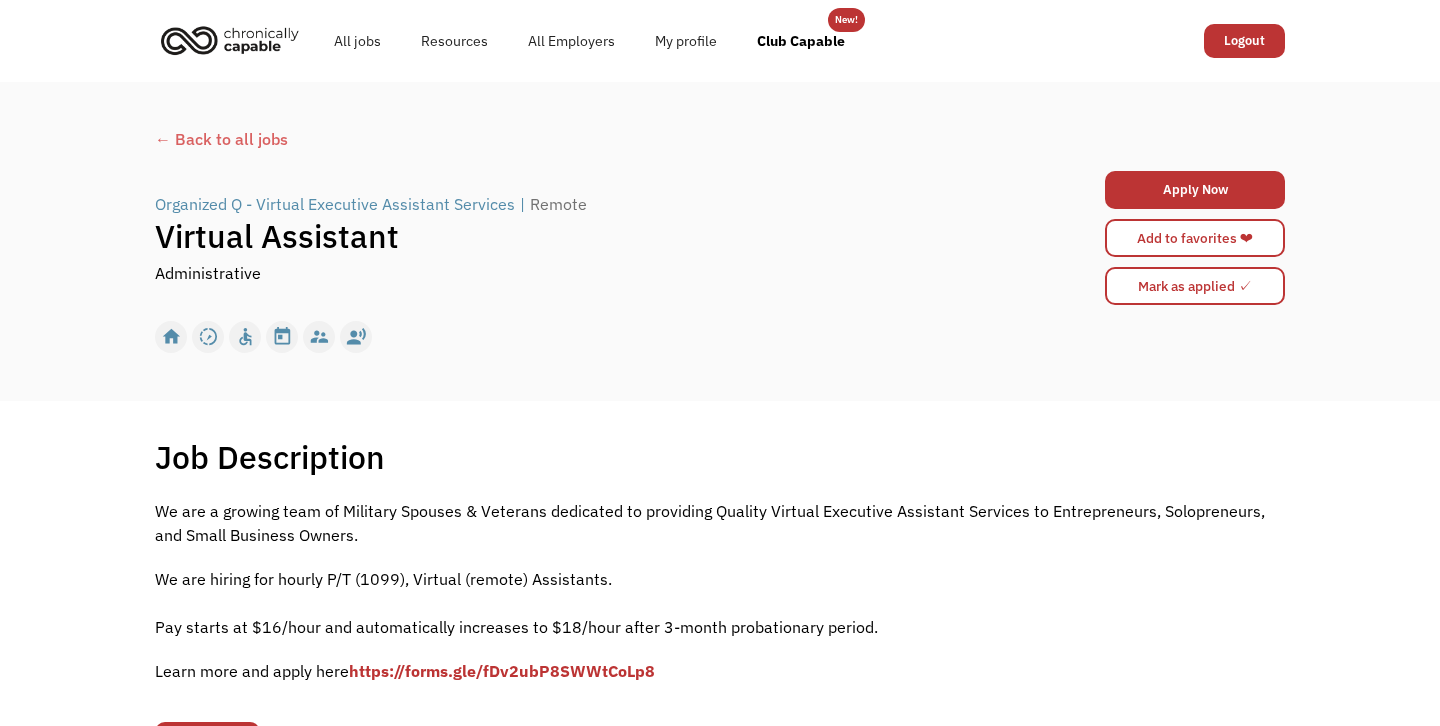 scroll, scrollTop: 0, scrollLeft: 0, axis: both 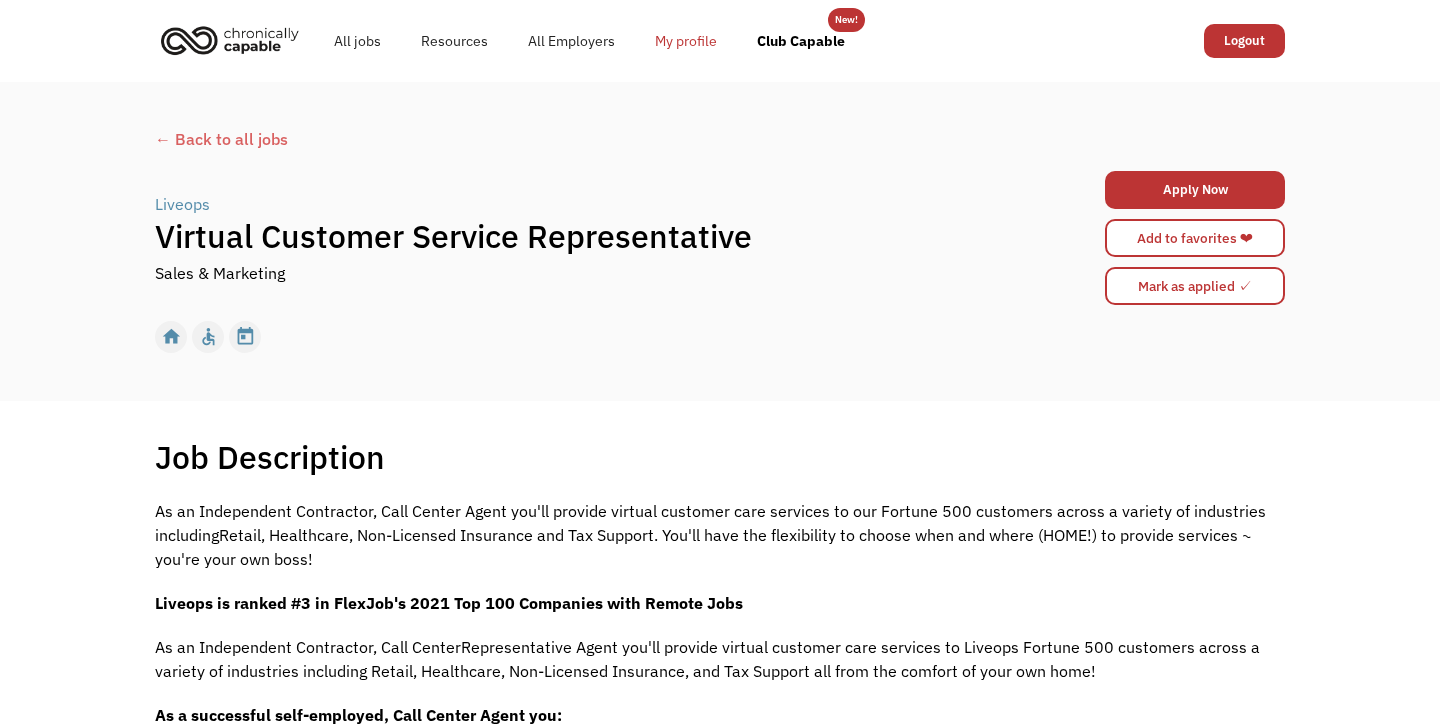 click on "My profile" at bounding box center [686, 41] 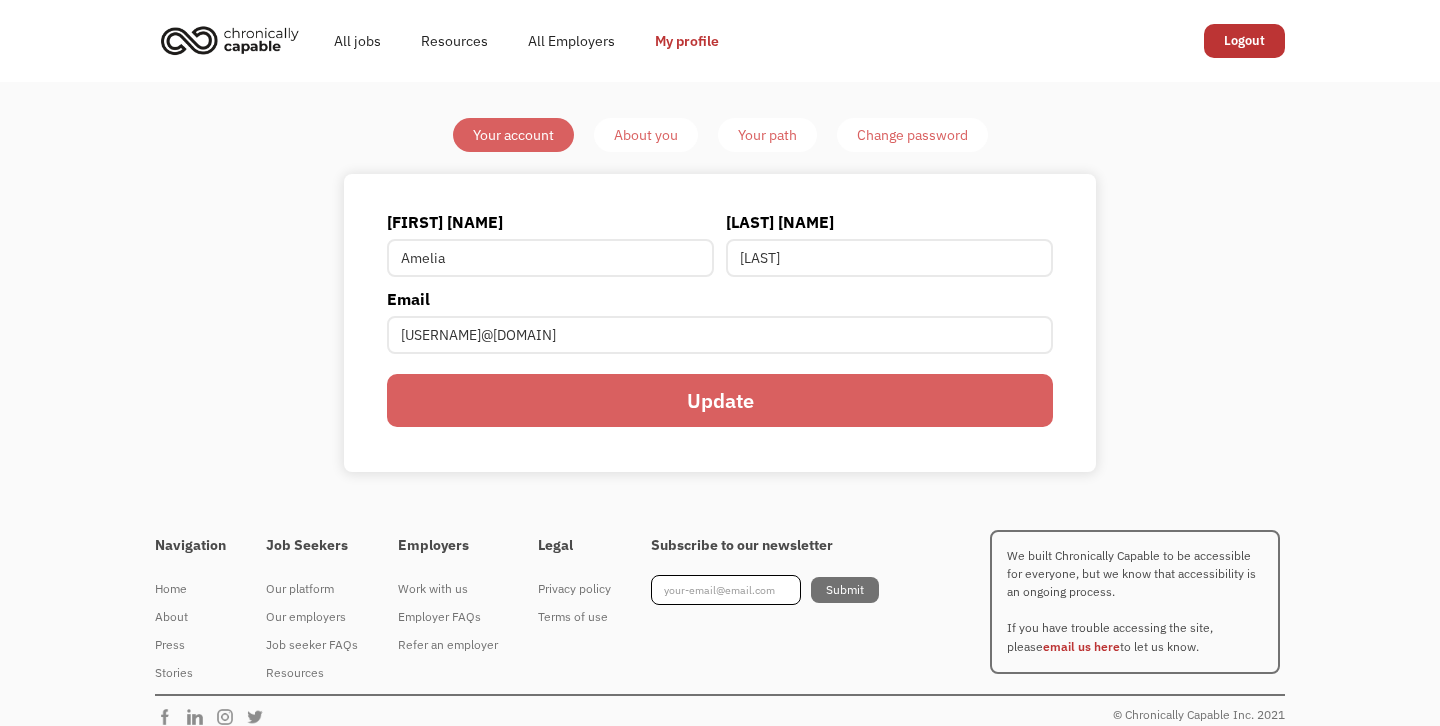 scroll, scrollTop: 0, scrollLeft: 0, axis: both 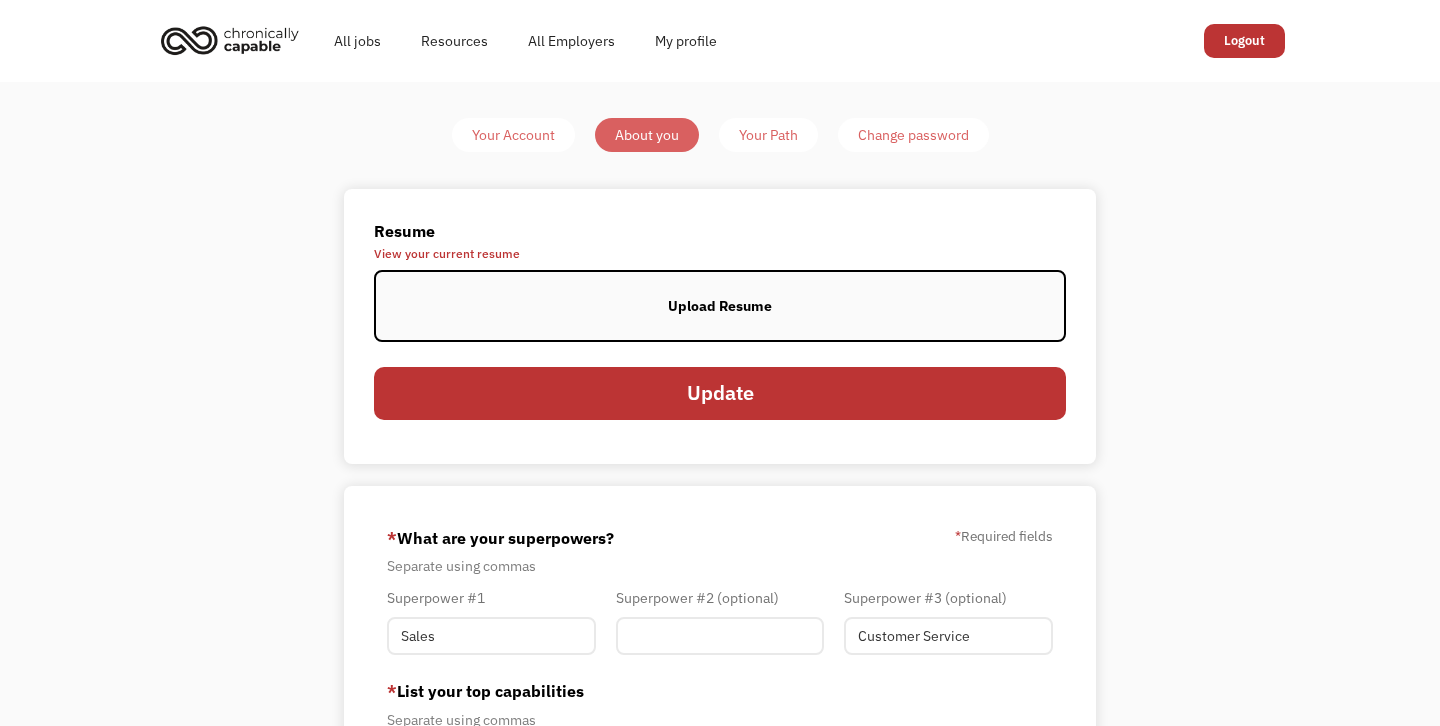 click on "Your Path" at bounding box center (768, 135) 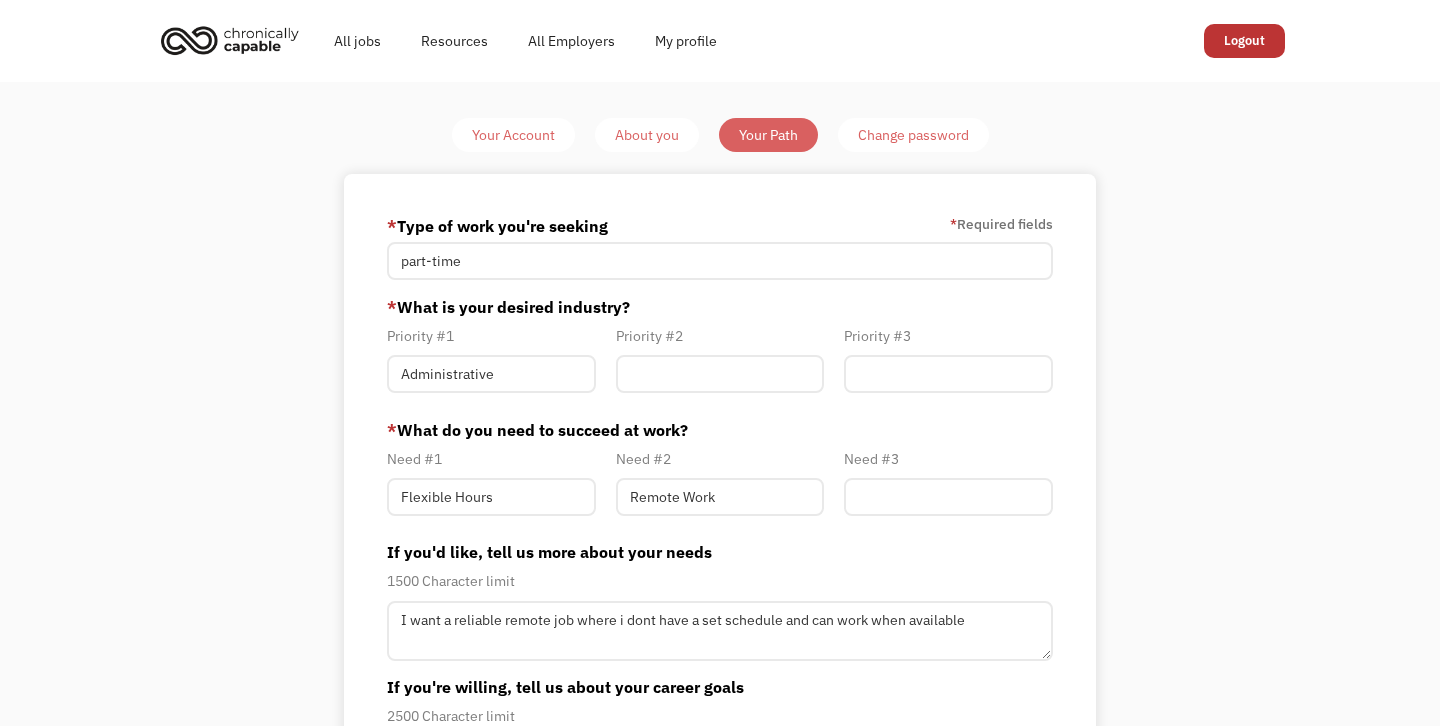 scroll, scrollTop: 0, scrollLeft: 0, axis: both 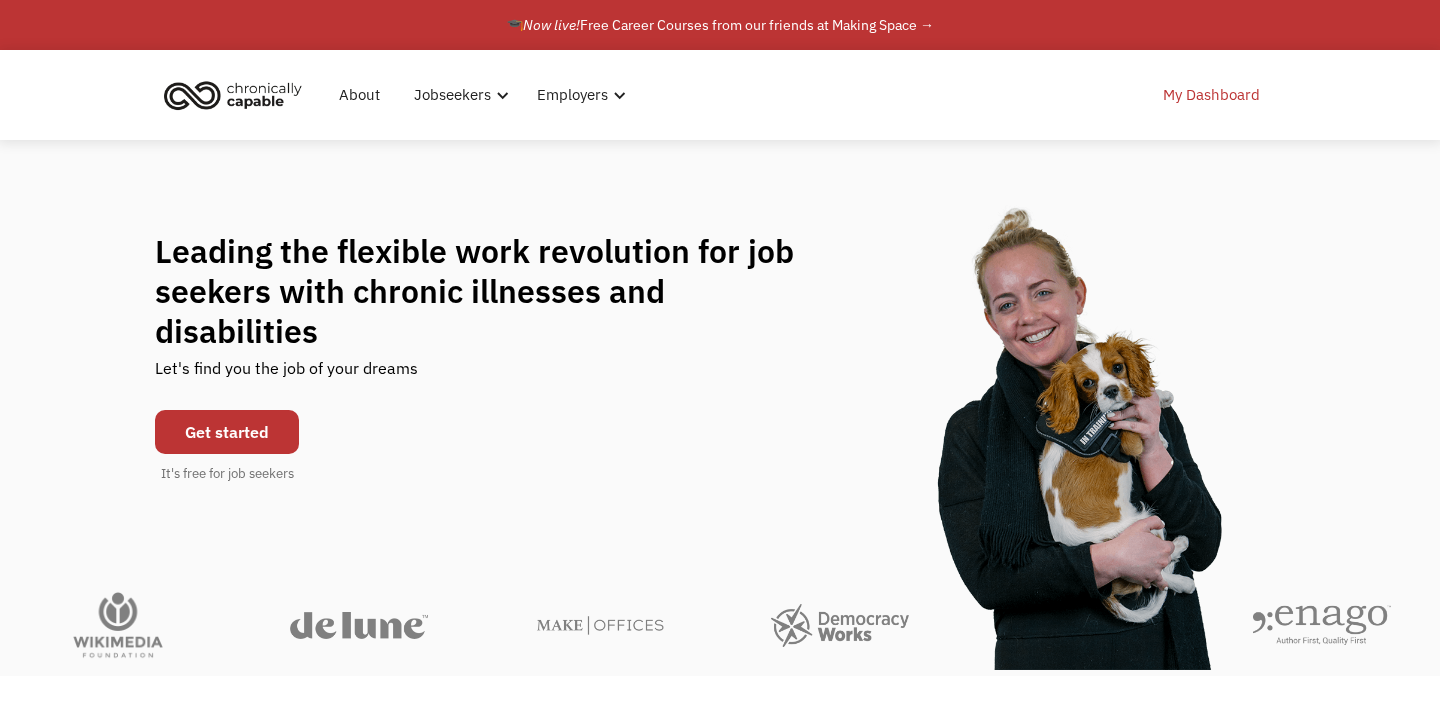 click on "My Dashboard" at bounding box center (1211, 95) 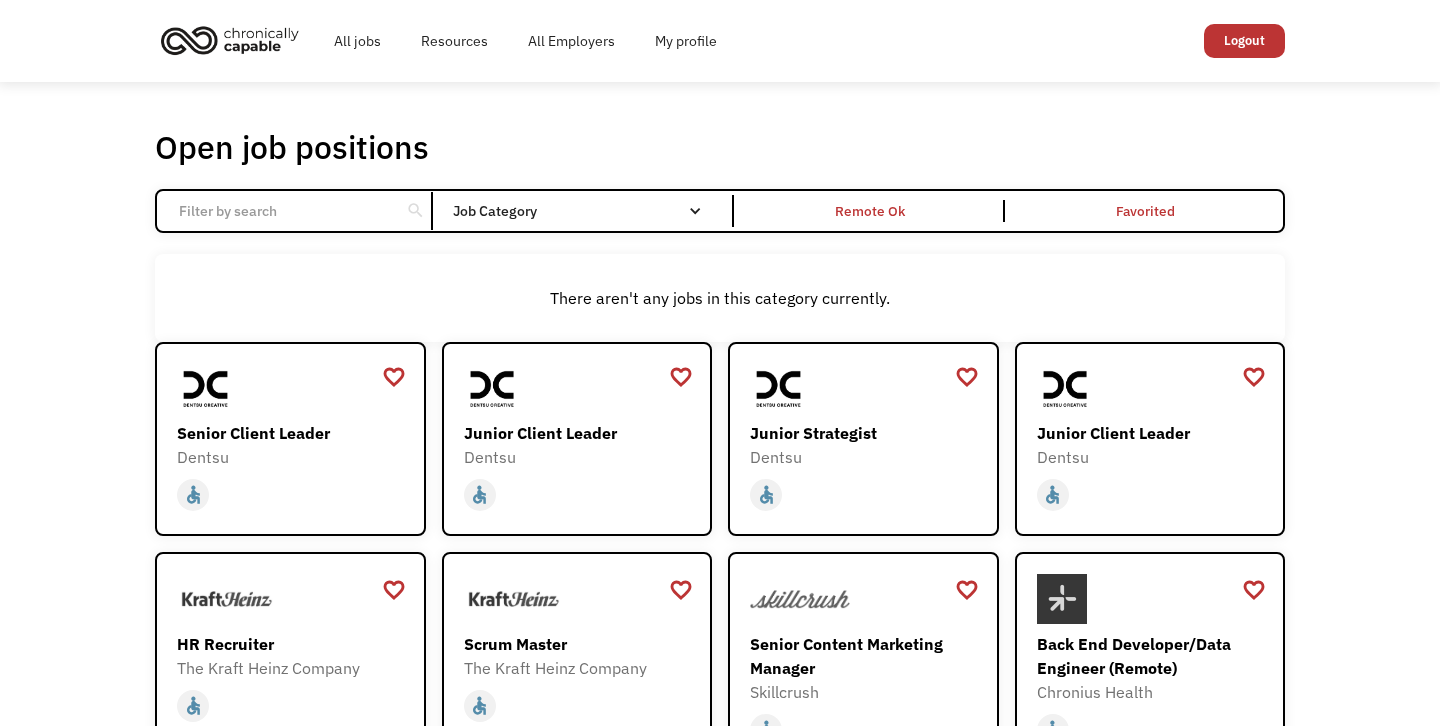 scroll, scrollTop: 0, scrollLeft: 0, axis: both 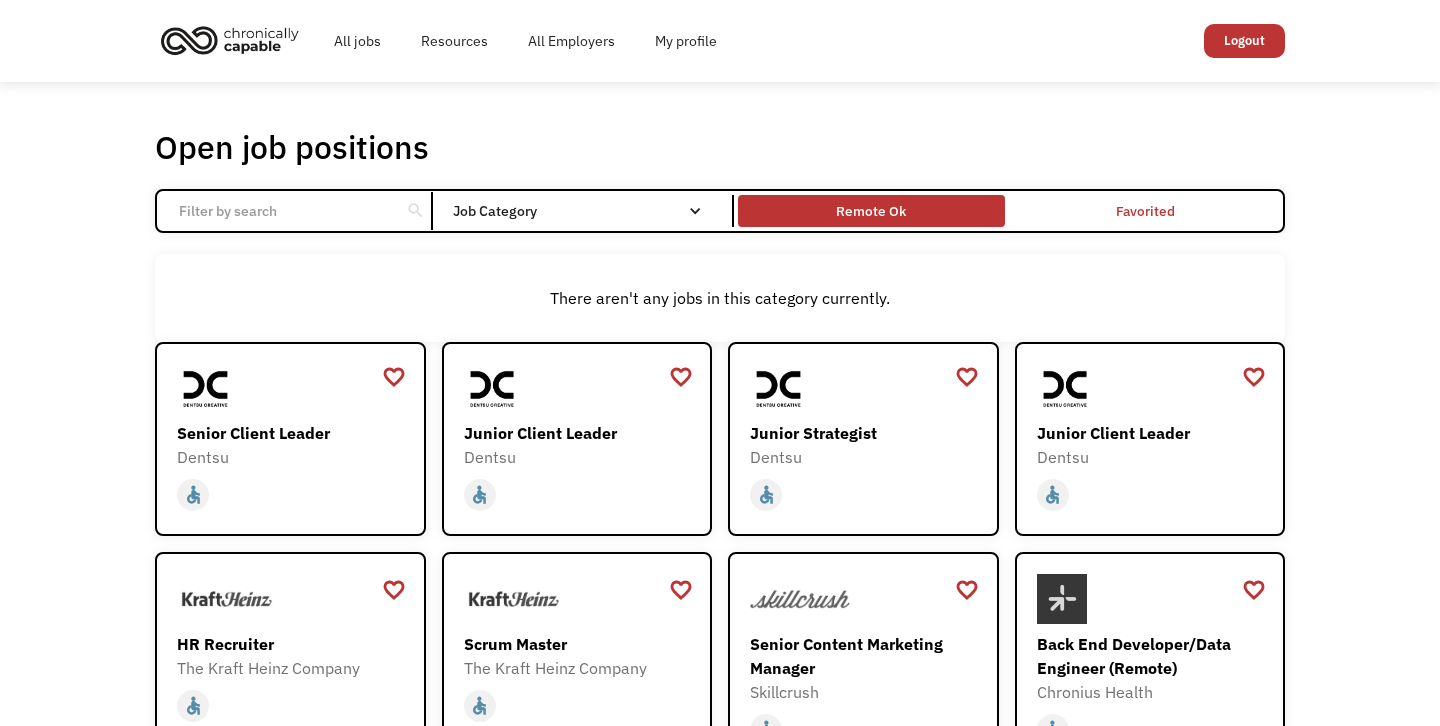 click on "Remote Ok" at bounding box center (871, 211) 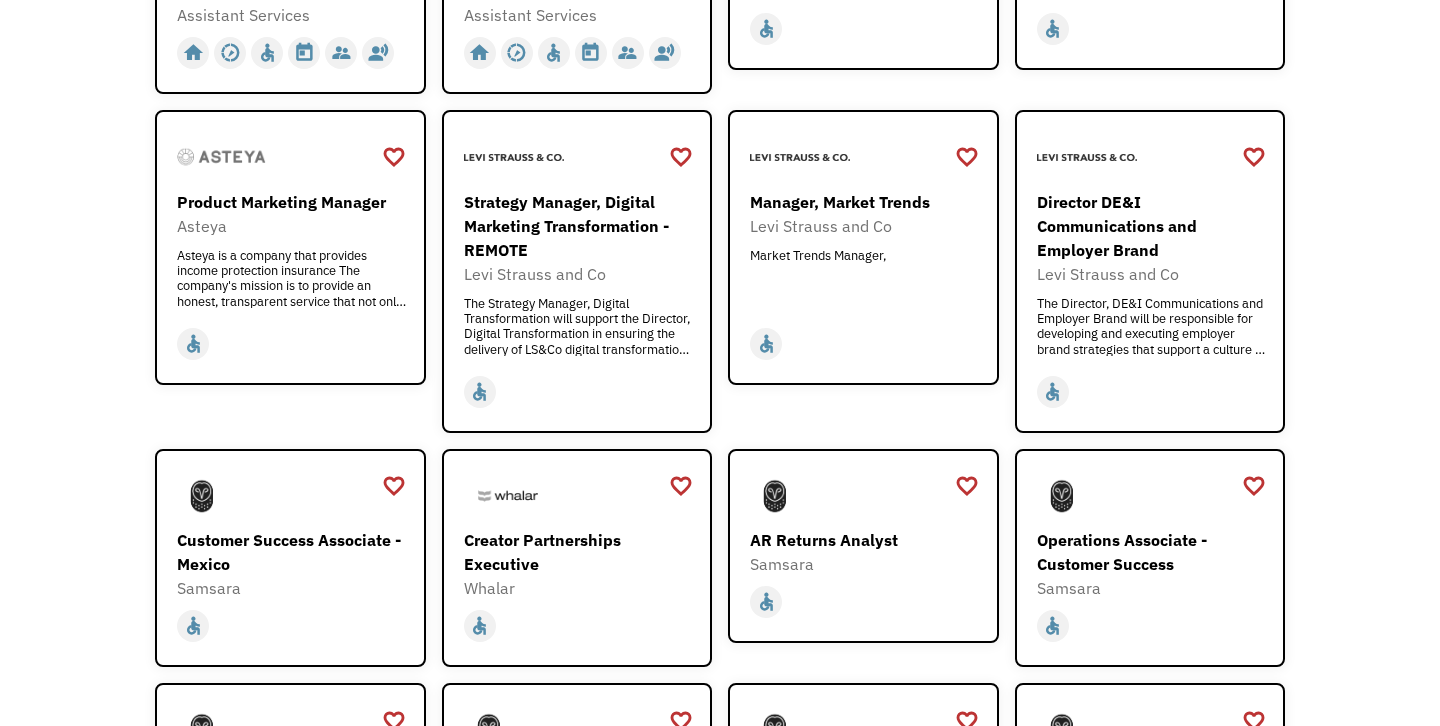 scroll, scrollTop: 1019, scrollLeft: 0, axis: vertical 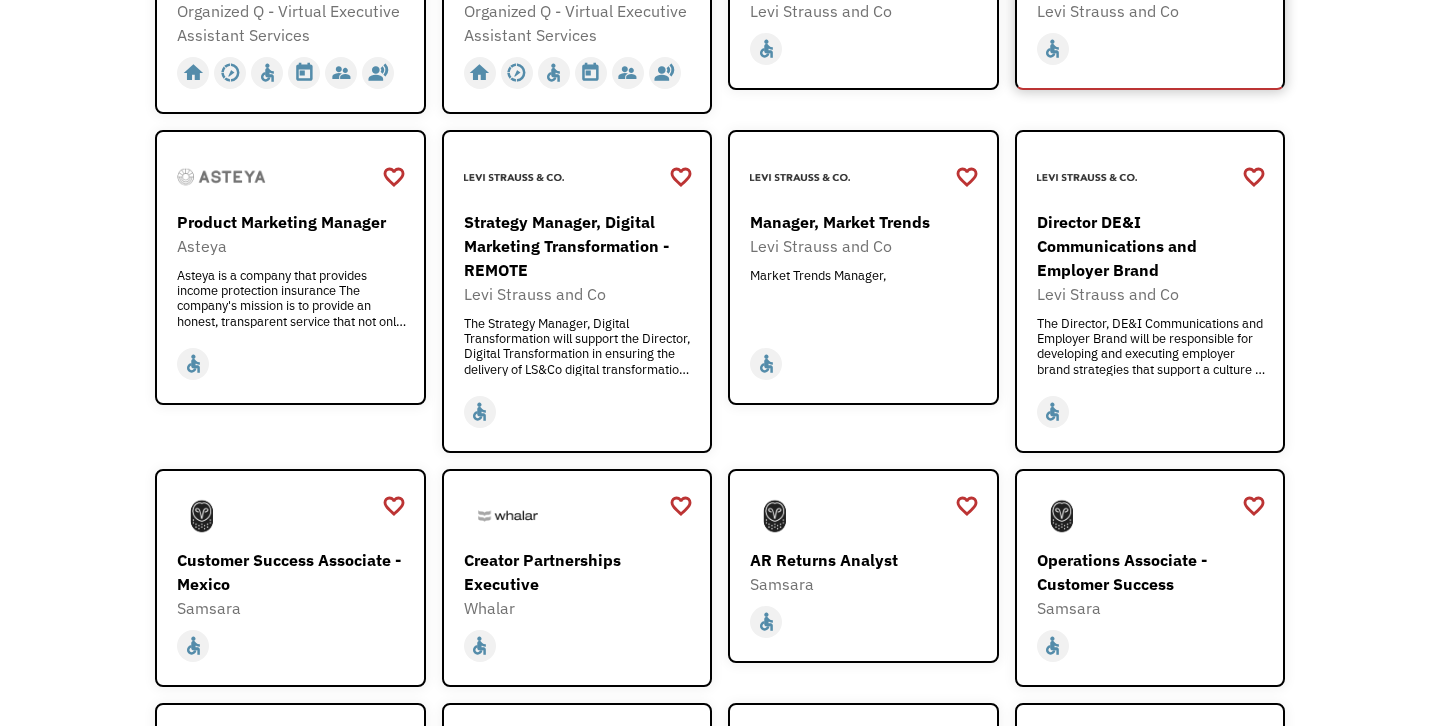 click on "Administrative Assistant Levi Strauss and Co
https://levistraussandco.wd5.myworkdayjobs.com/en-US/External/job/Remote---USA/Administrative-Assistant_R-74589?utm_source=Chronically%20Capable%20Website&utm_medium=Chronically%20Capable&utm_campaign=Chronically%20Capable Full Time home slow_motion_video accessible today not_interested supervisor_account record_voice_over pets accessibility hearing computer Administrative" at bounding box center [0, 0] 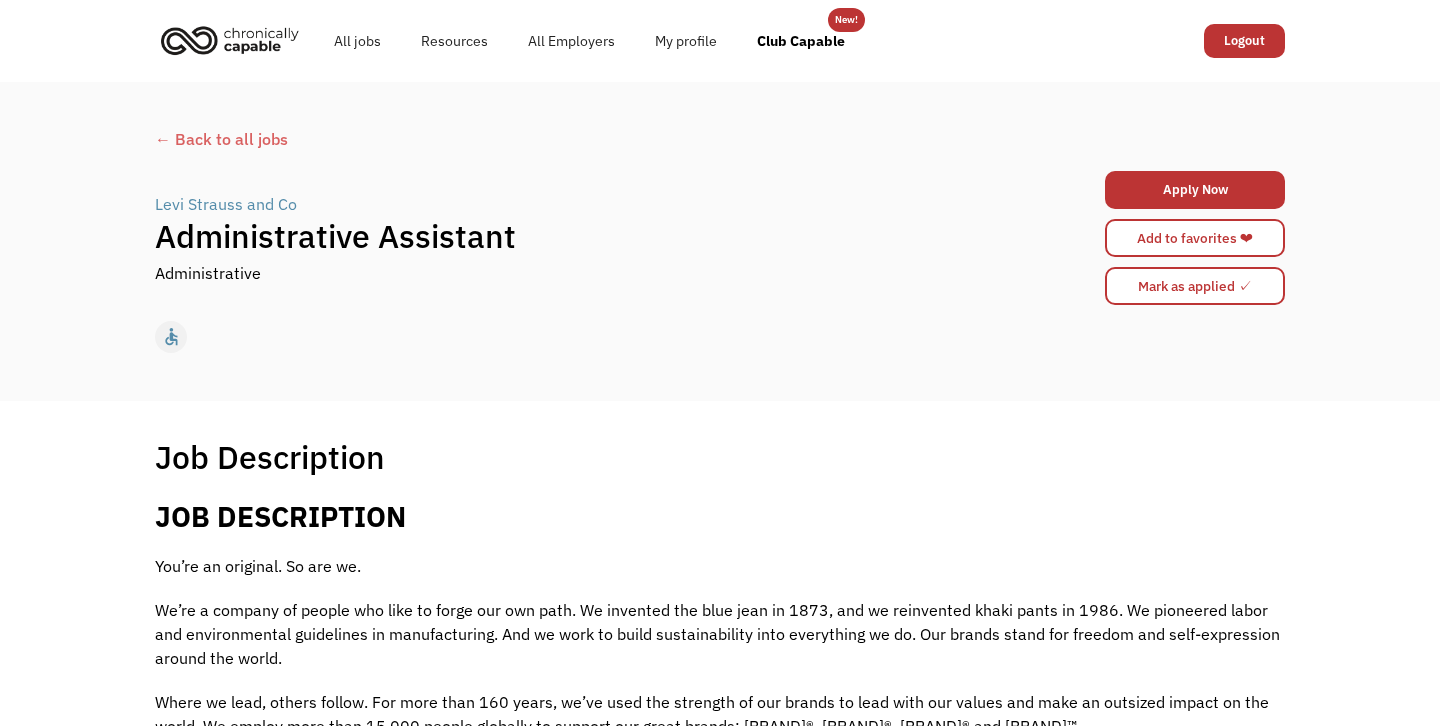 scroll, scrollTop: 0, scrollLeft: 0, axis: both 